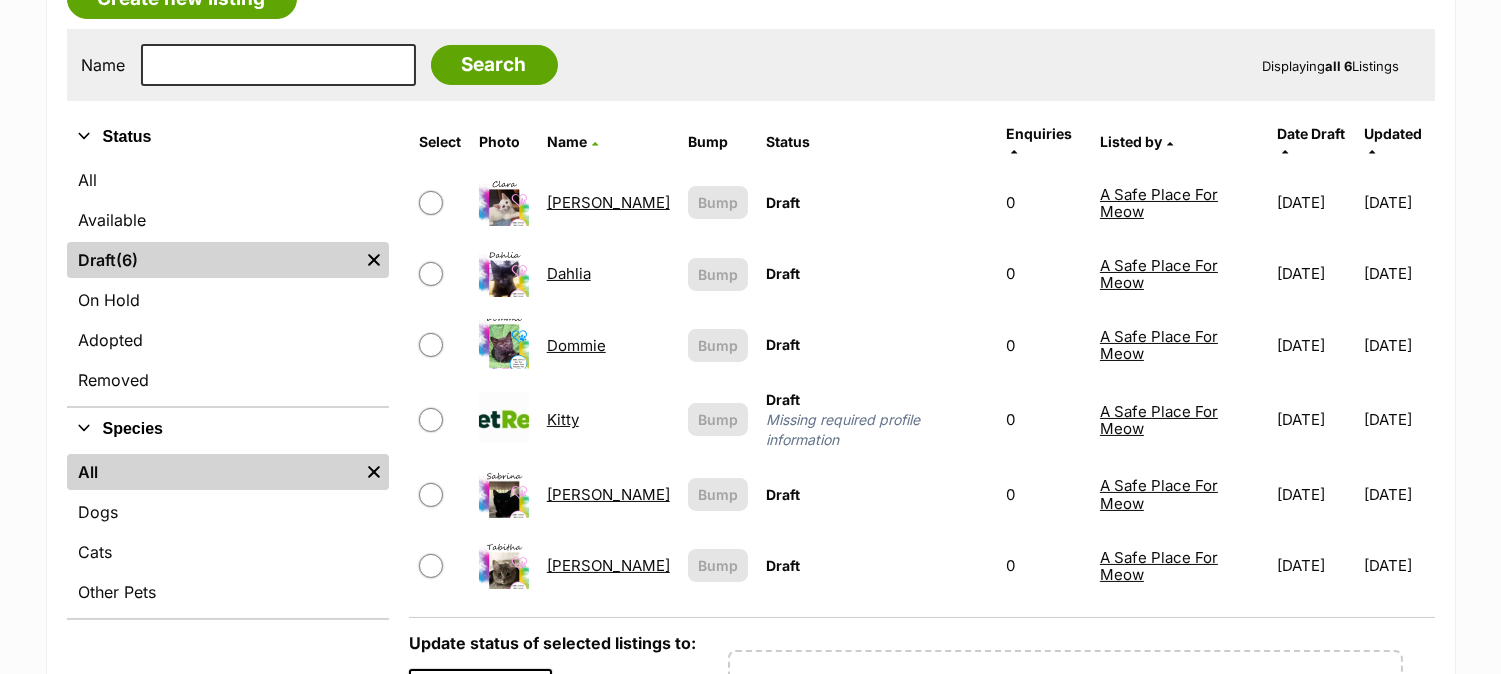 scroll, scrollTop: 351, scrollLeft: 0, axis: vertical 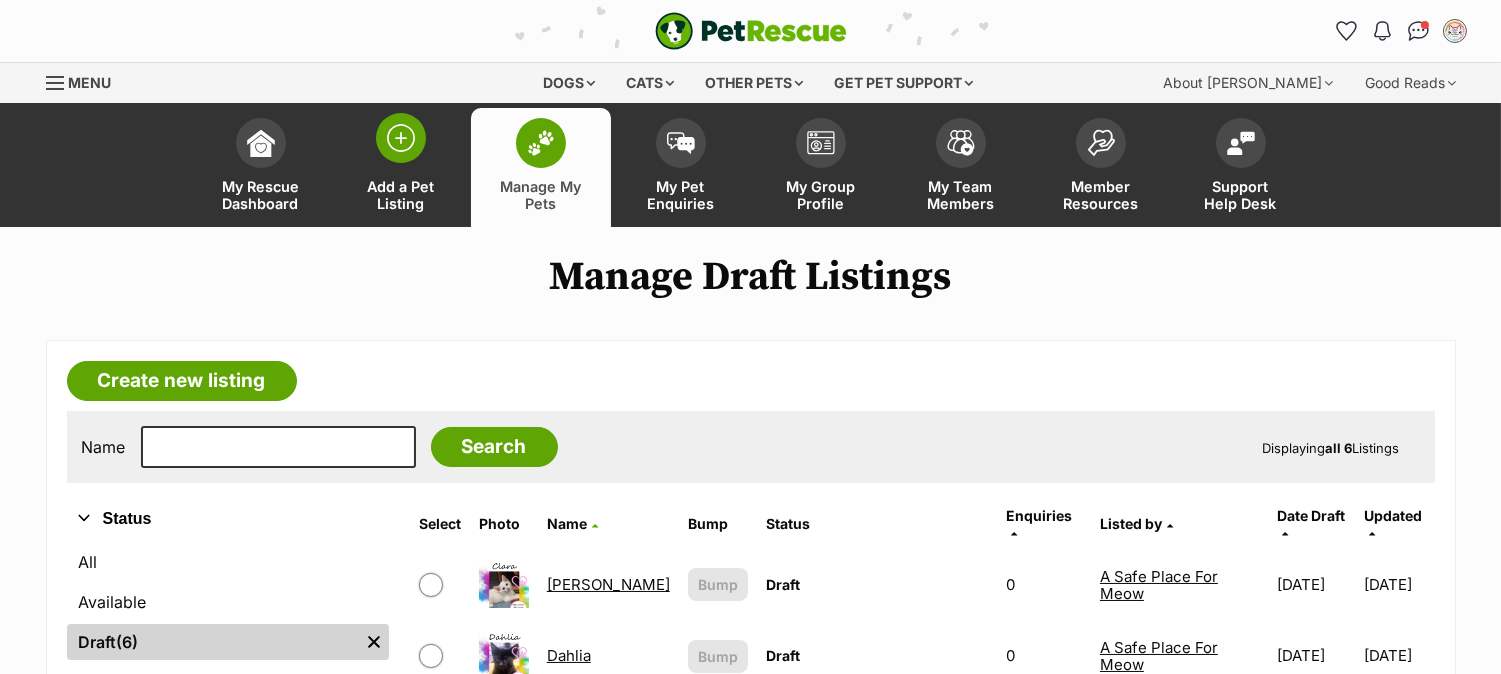 click at bounding box center [401, 138] 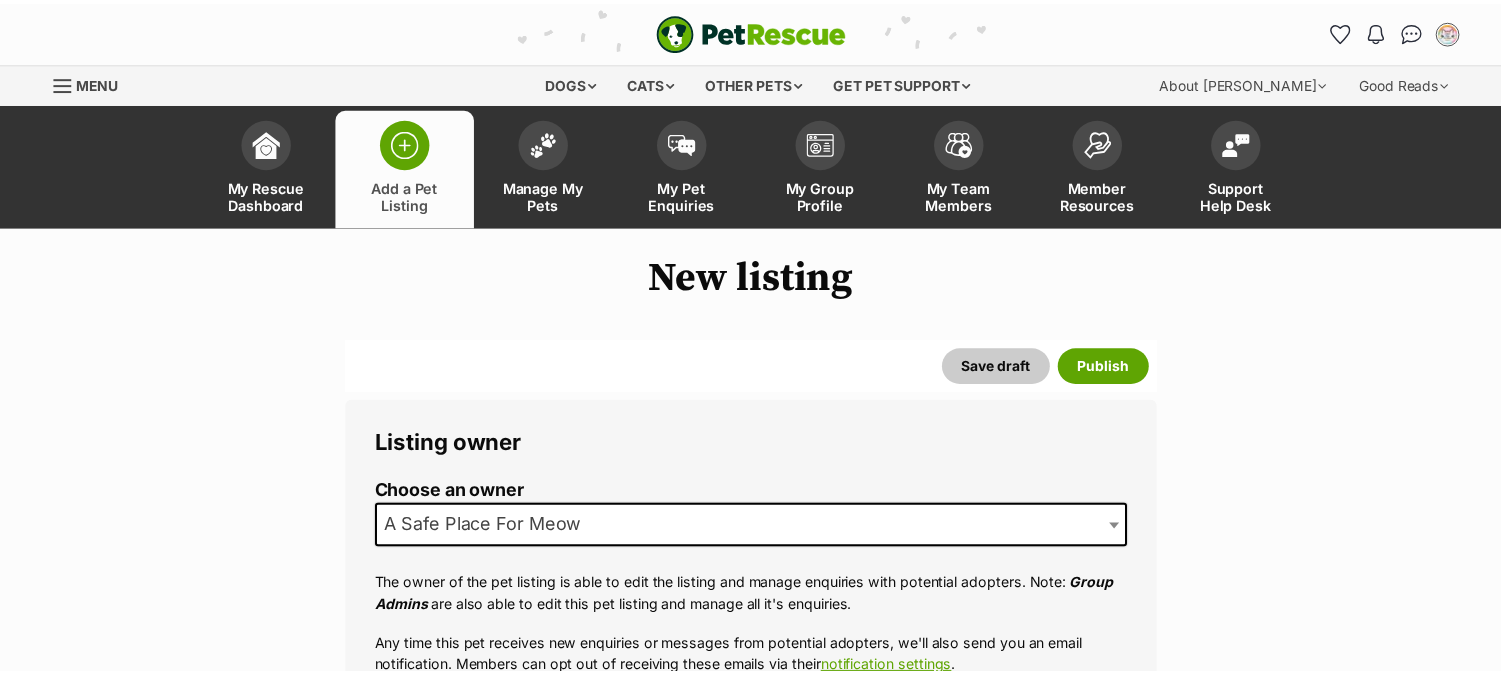 scroll, scrollTop: 0, scrollLeft: 0, axis: both 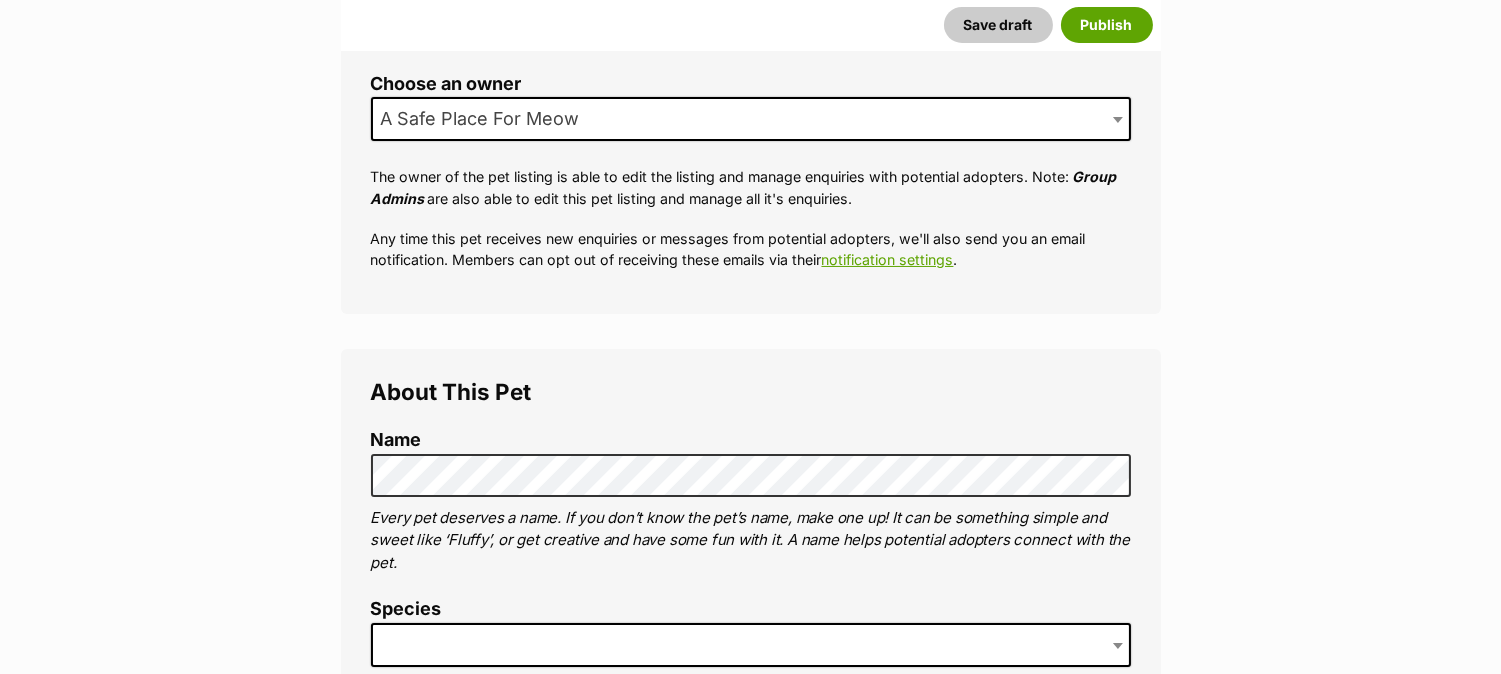 click at bounding box center (751, 645) 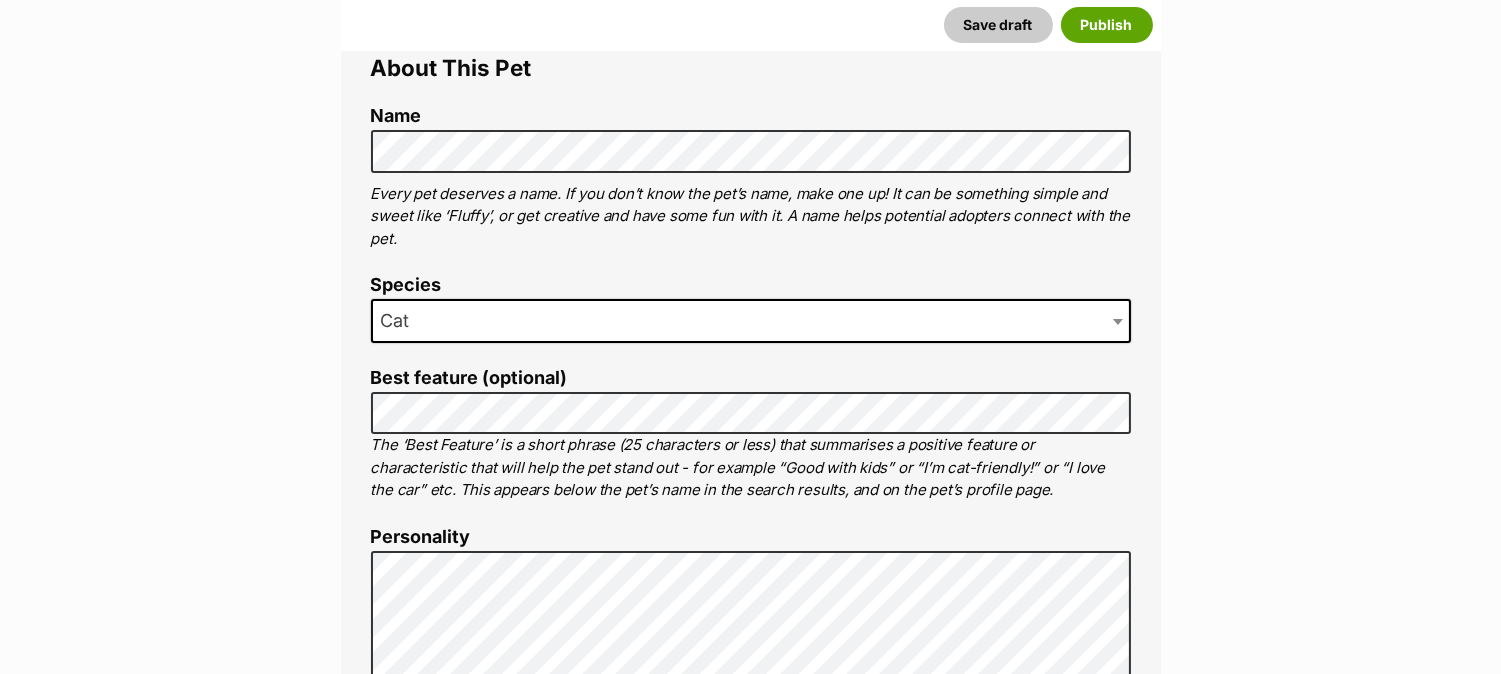 scroll, scrollTop: 770, scrollLeft: 0, axis: vertical 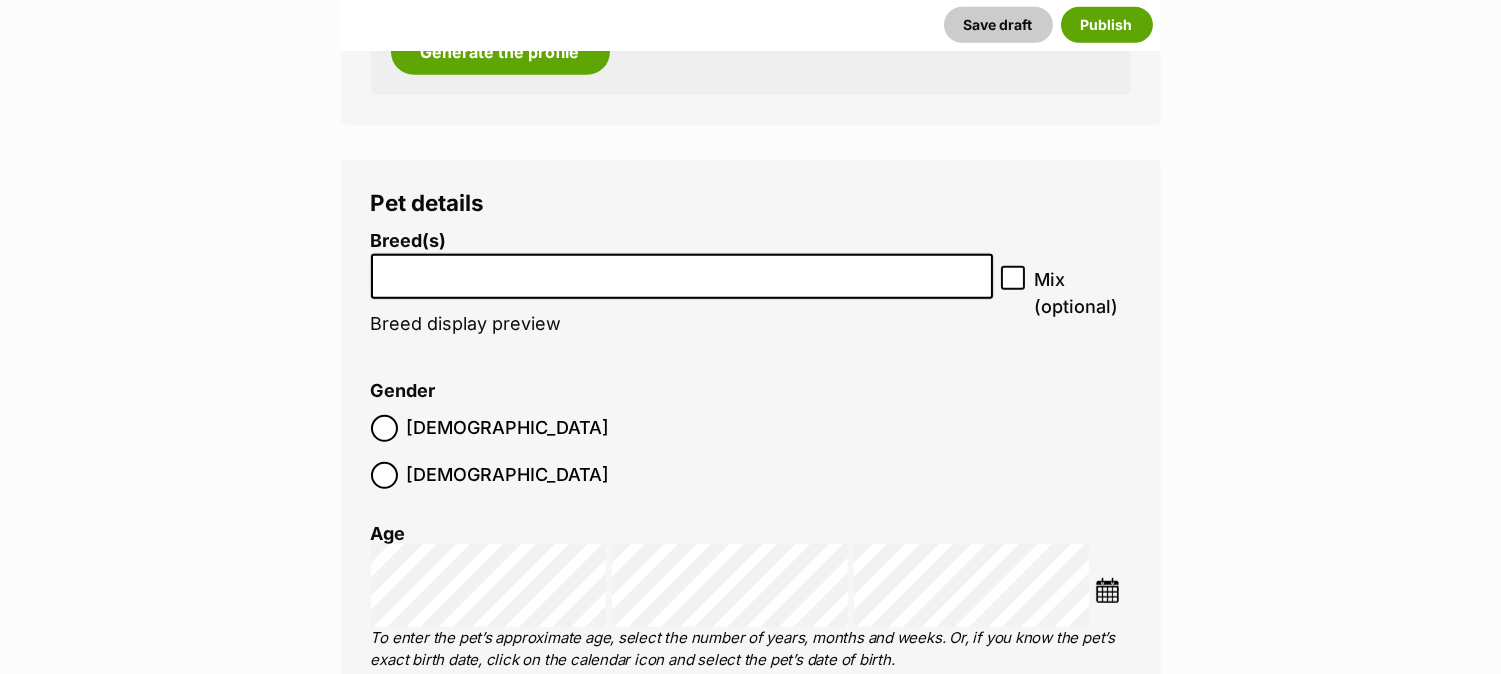 click at bounding box center (682, 271) 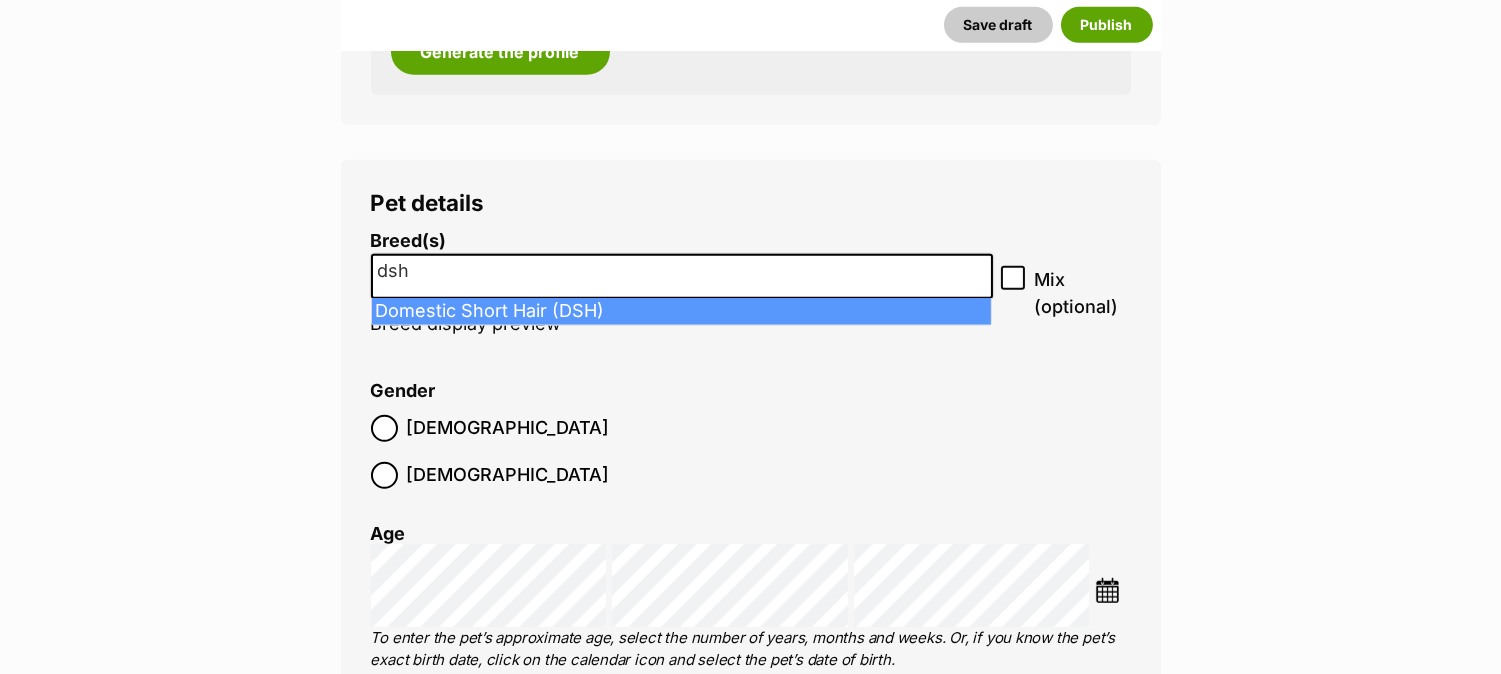 type on "dsh" 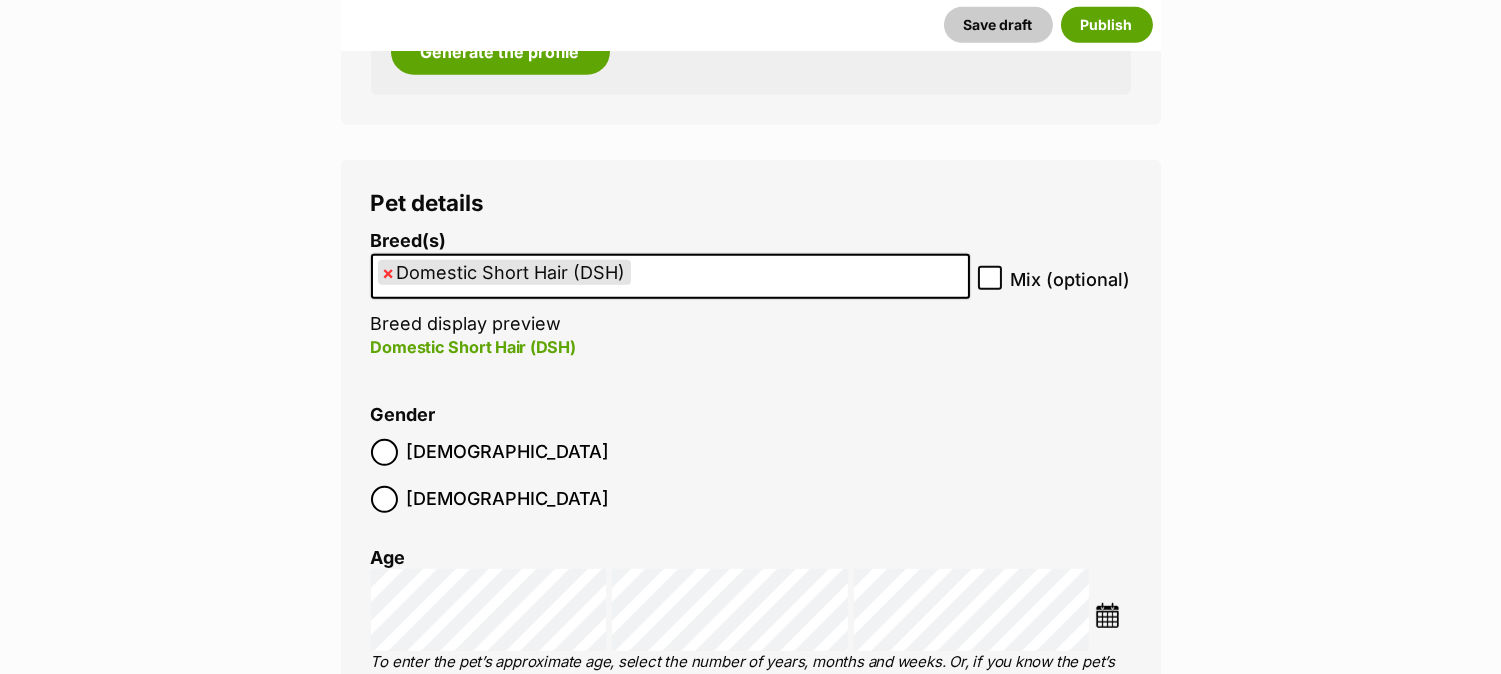 select on "252102" 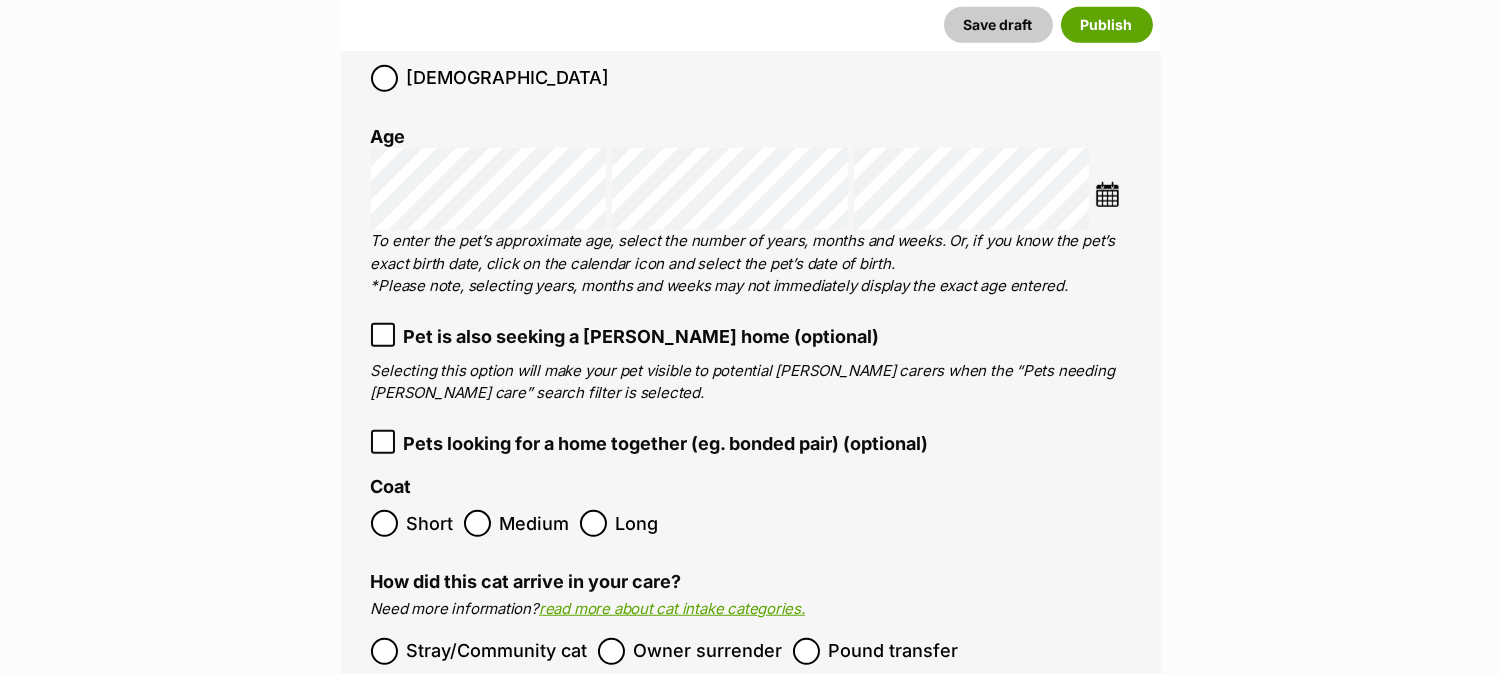 scroll, scrollTop: 2723, scrollLeft: 0, axis: vertical 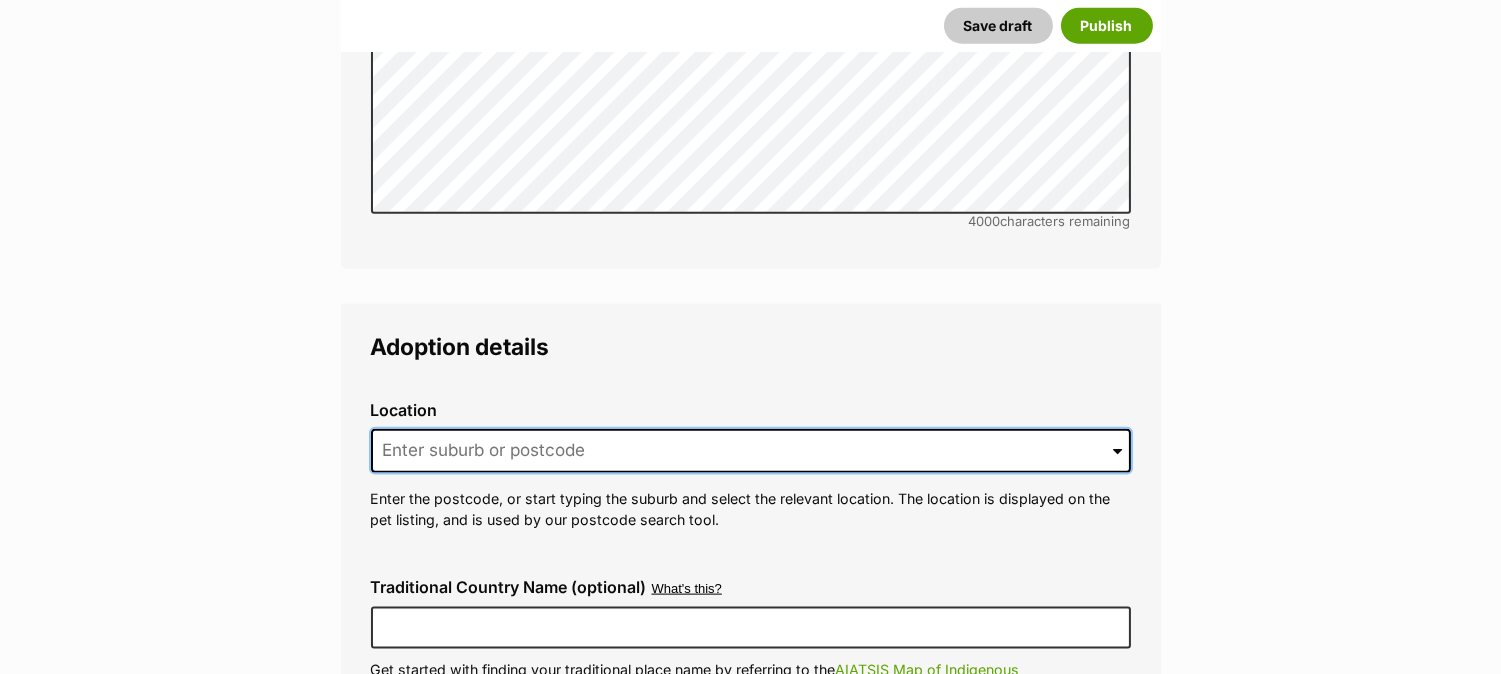 click at bounding box center (751, 451) 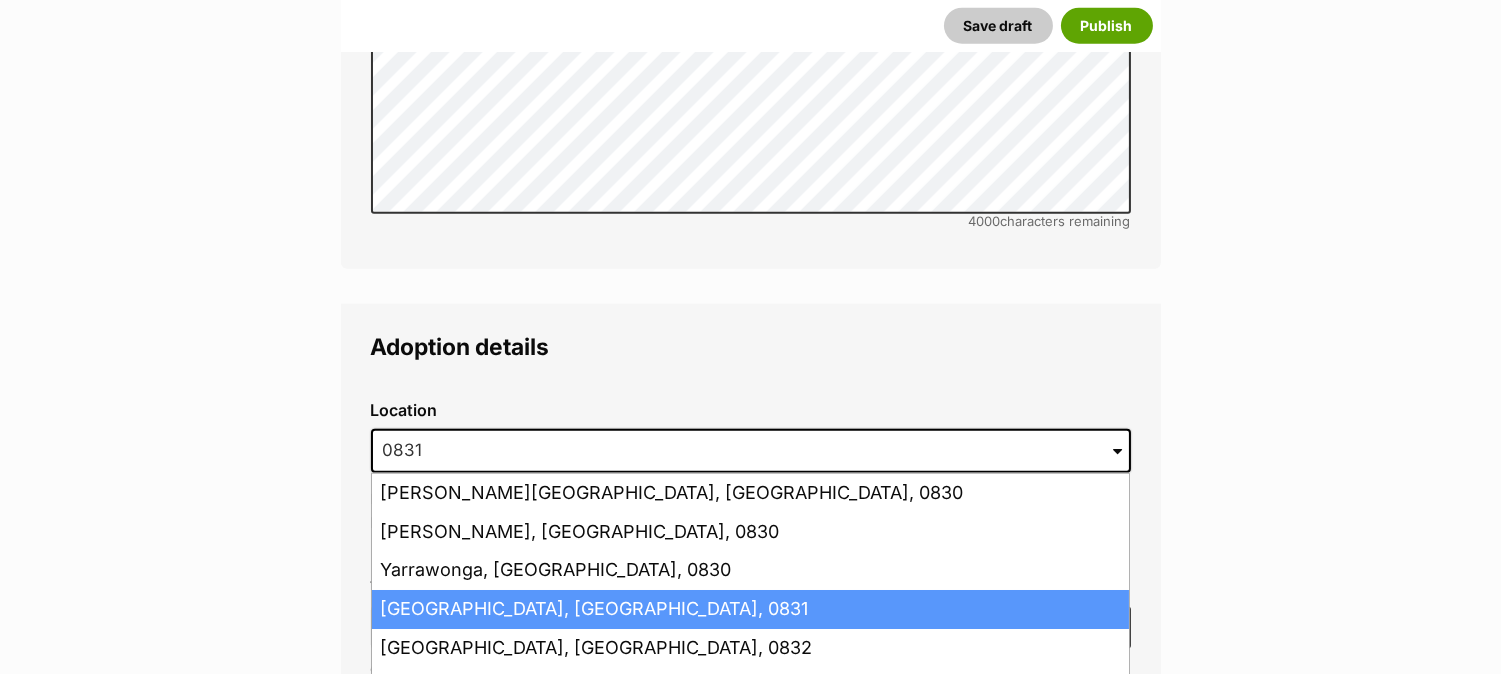 click on "Palmerston, Northern Territory, 0831" at bounding box center [750, 609] 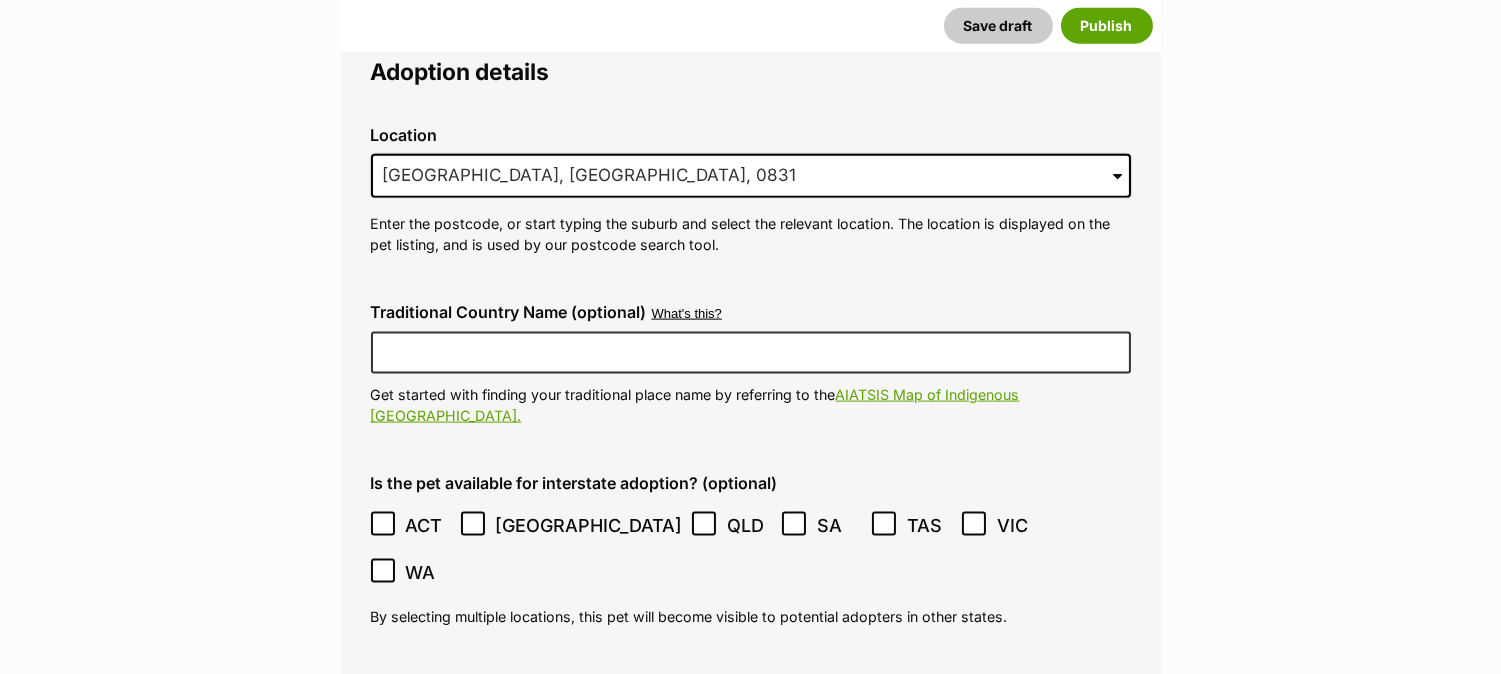 scroll, scrollTop: 4880, scrollLeft: 0, axis: vertical 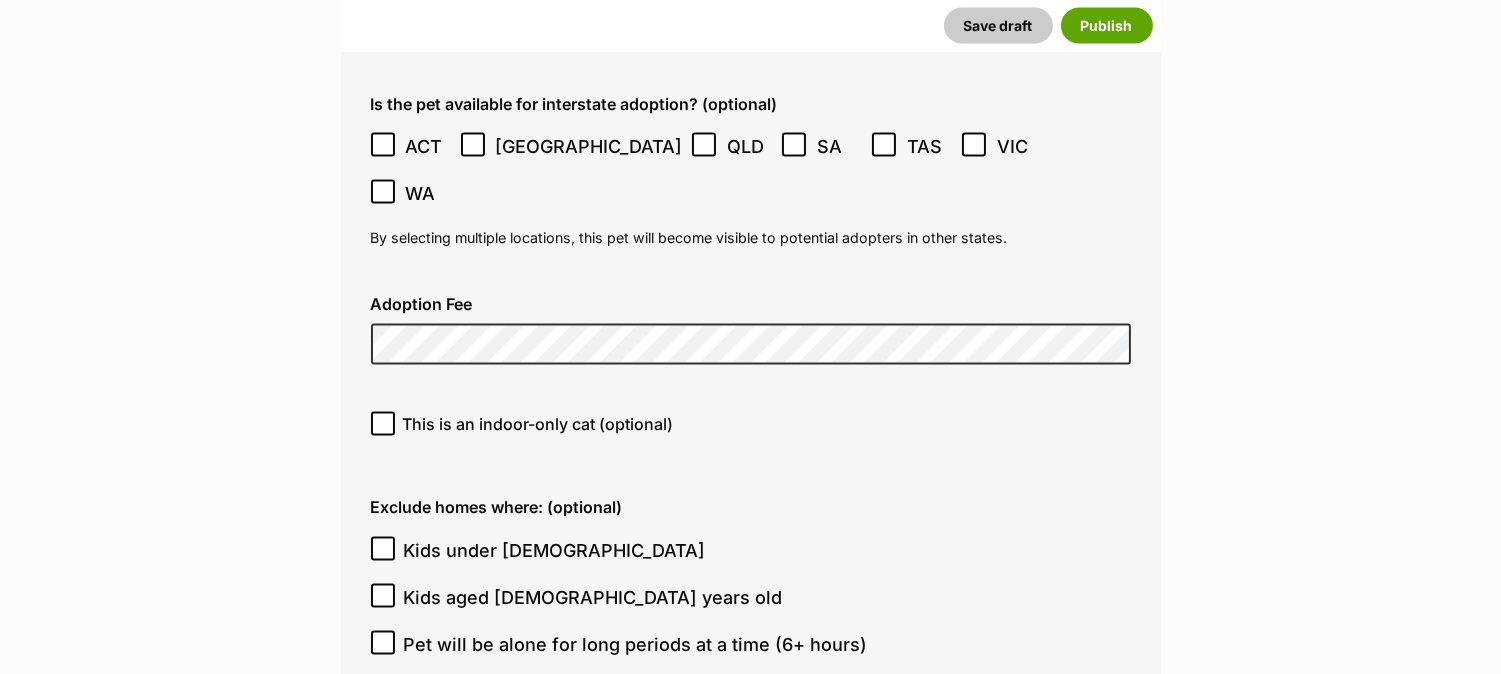 click on "This is an indoor-only cat (optional)" at bounding box center (538, 424) 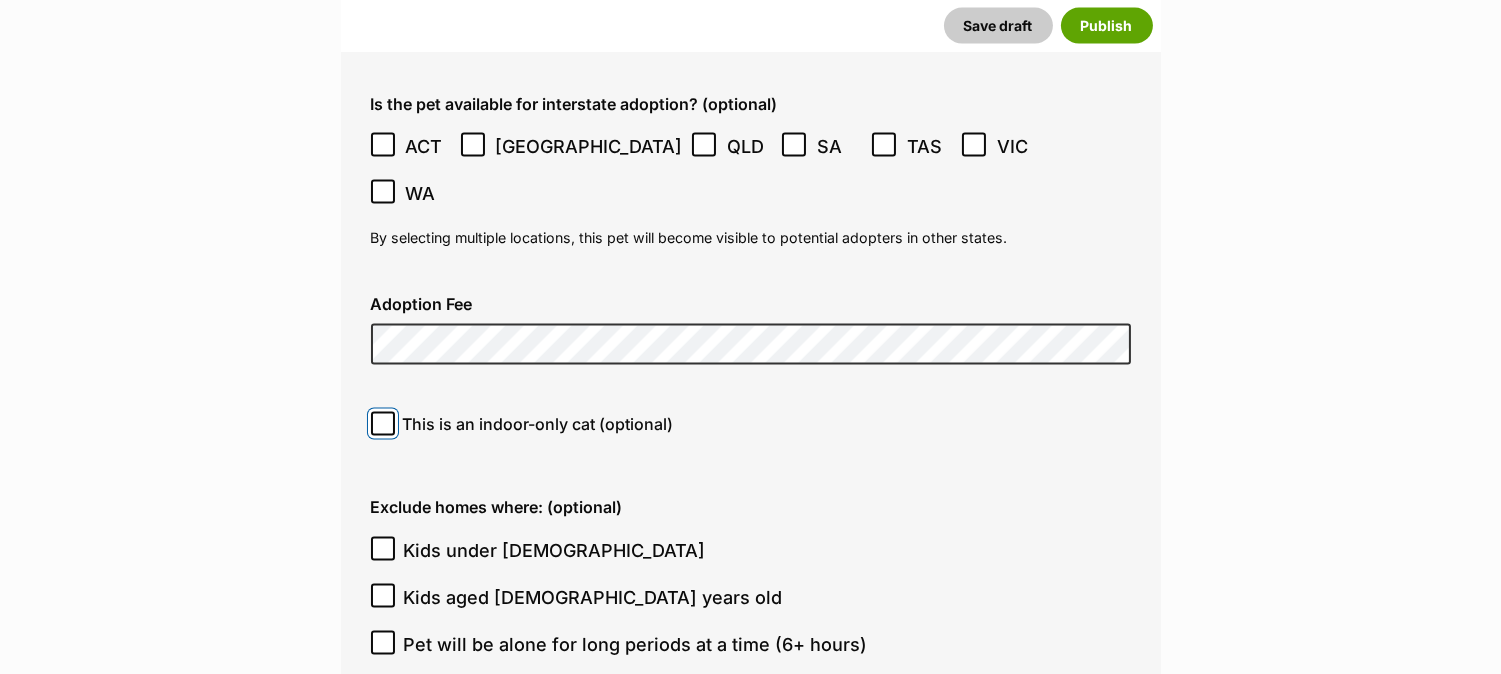 click on "This is an indoor-only cat (optional)" at bounding box center (383, 424) 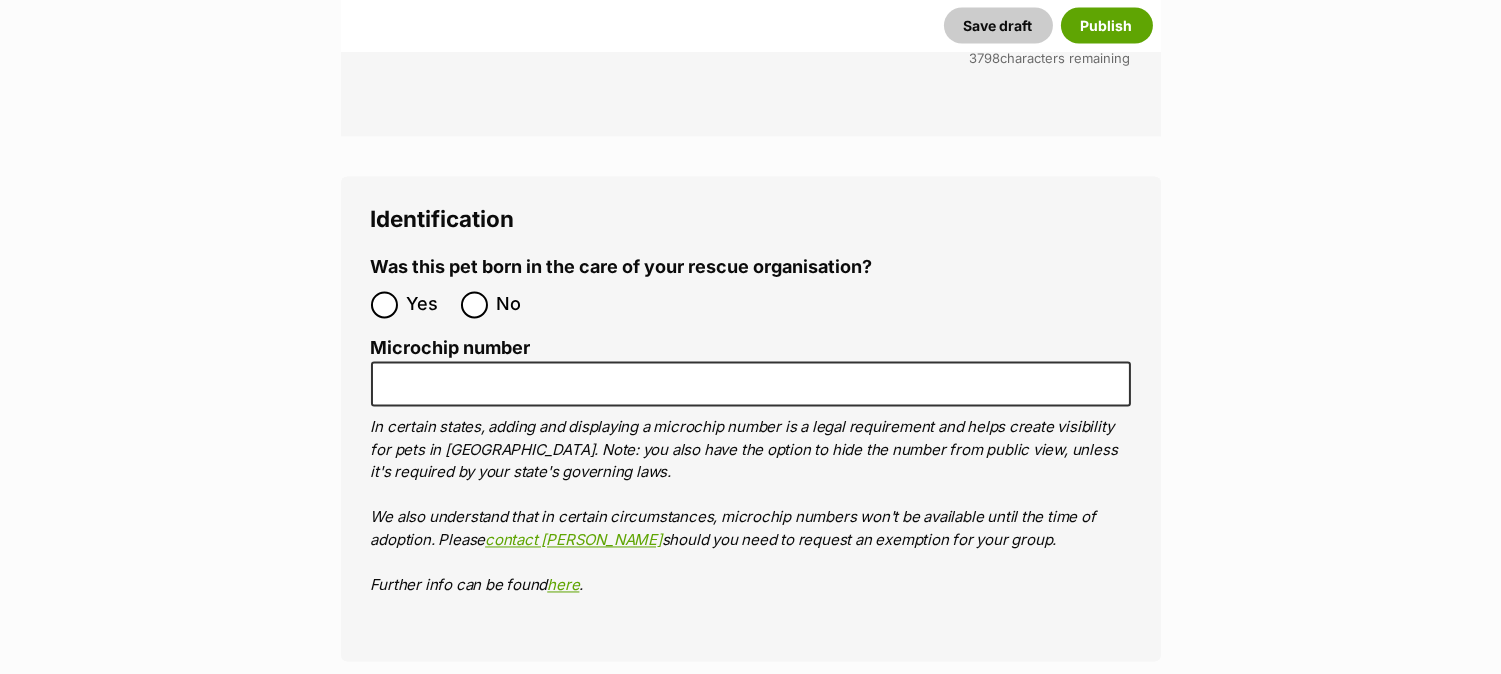 scroll, scrollTop: 6696, scrollLeft: 0, axis: vertical 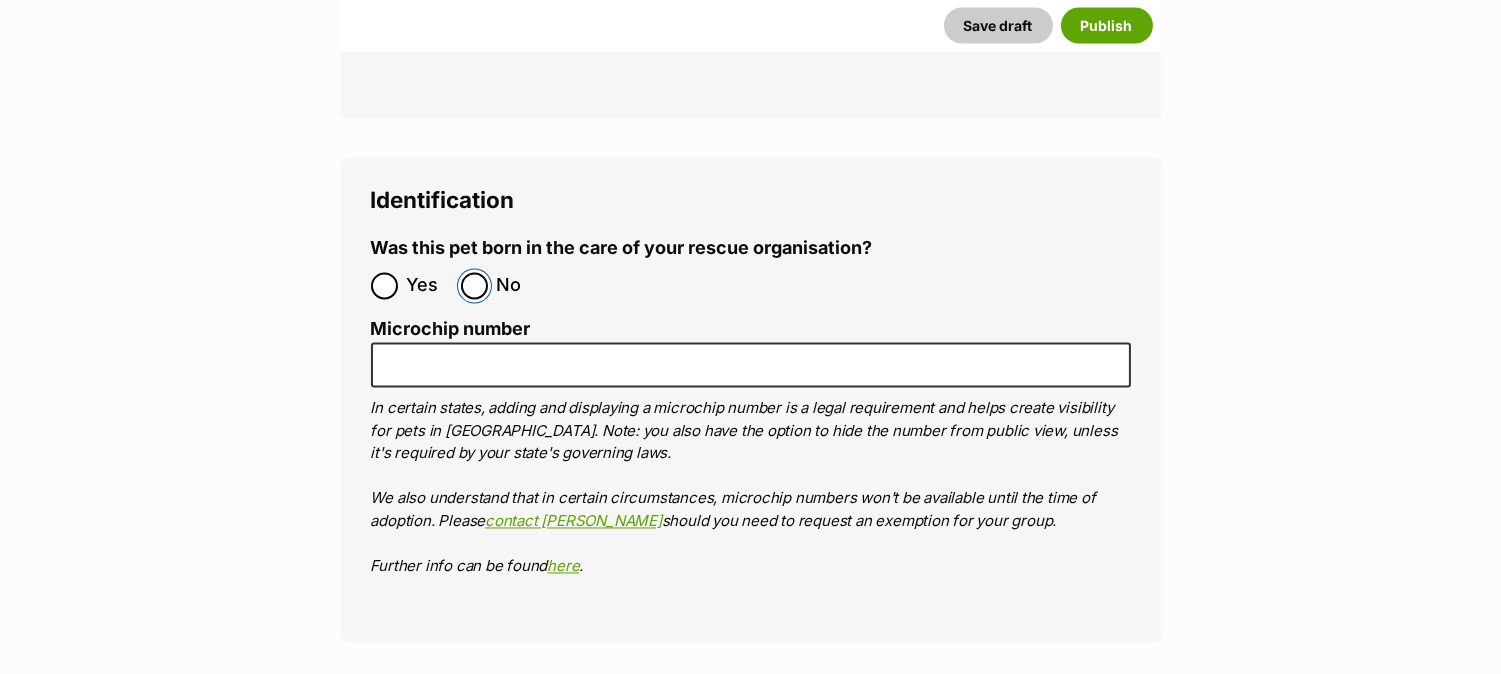 click on "No" at bounding box center [474, 286] 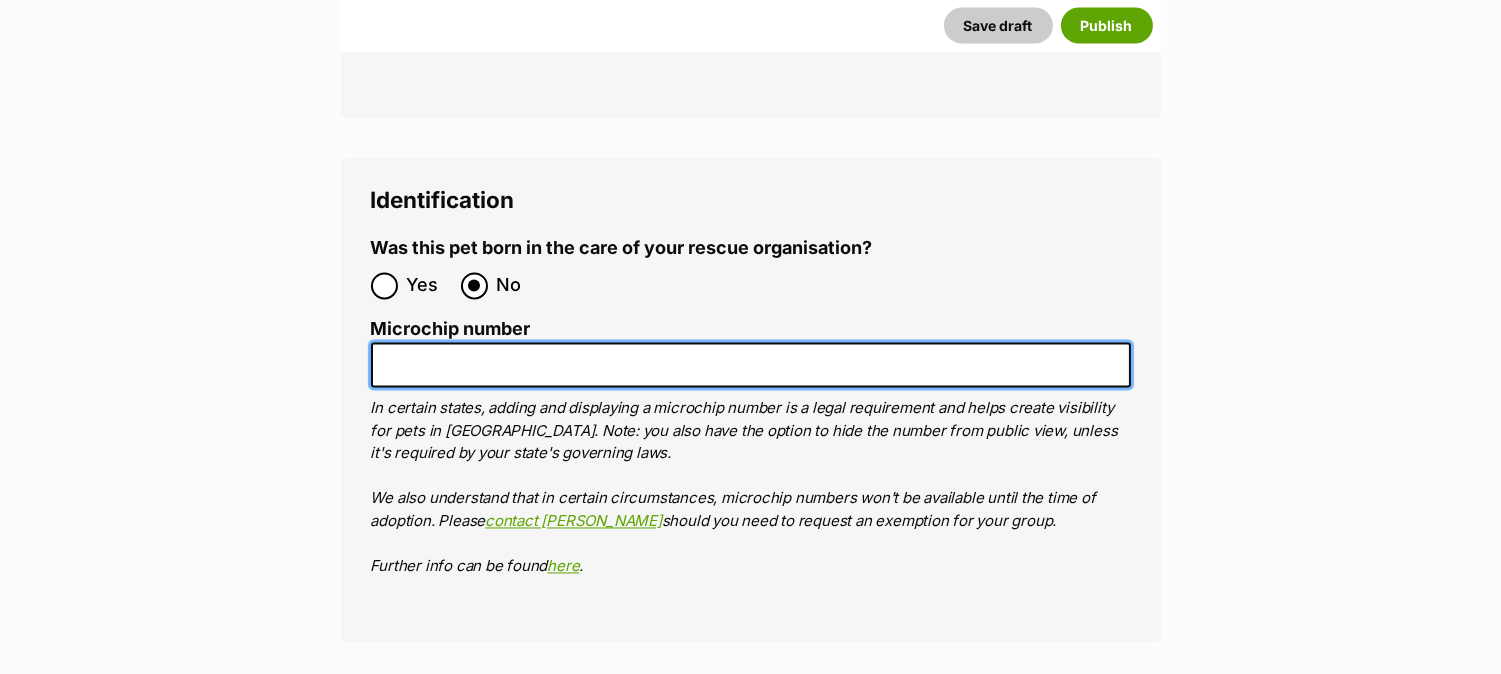 click on "Microchip number" at bounding box center (751, 365) 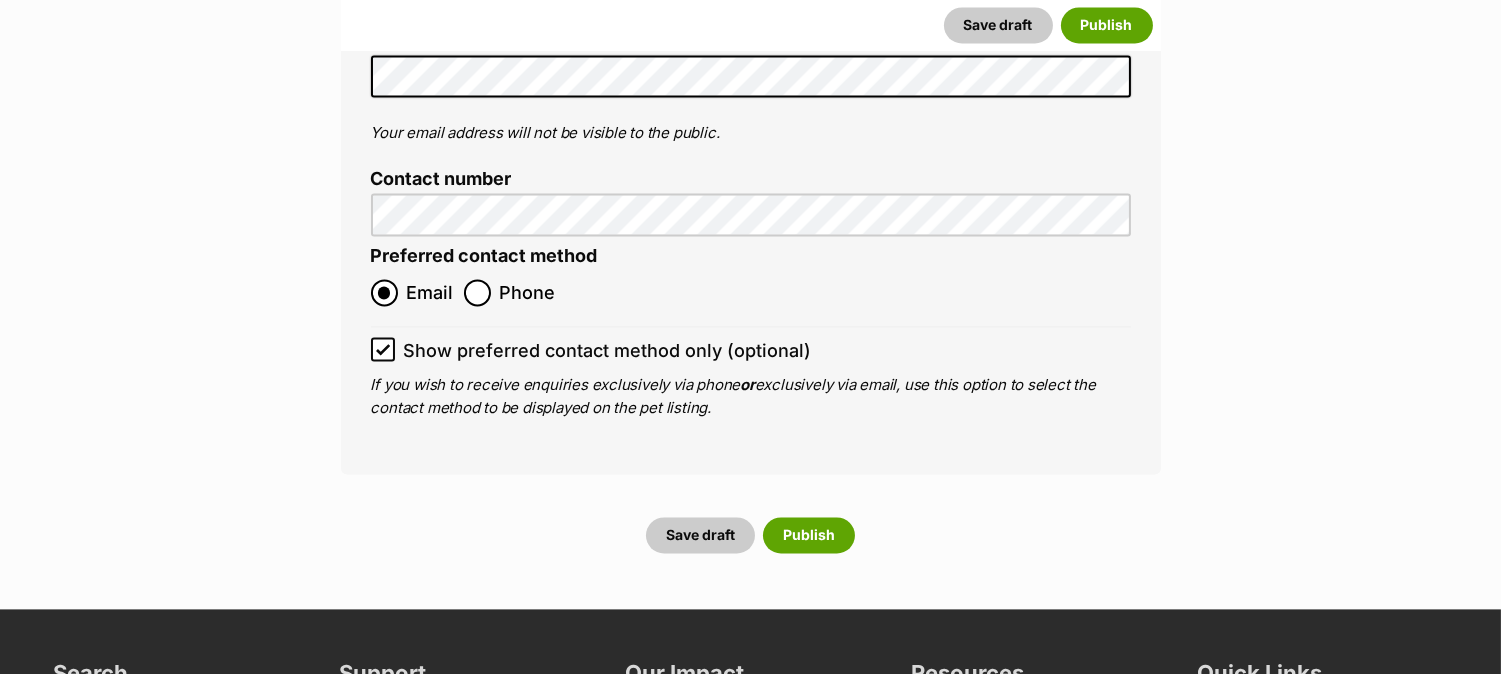 scroll, scrollTop: 7582, scrollLeft: 0, axis: vertical 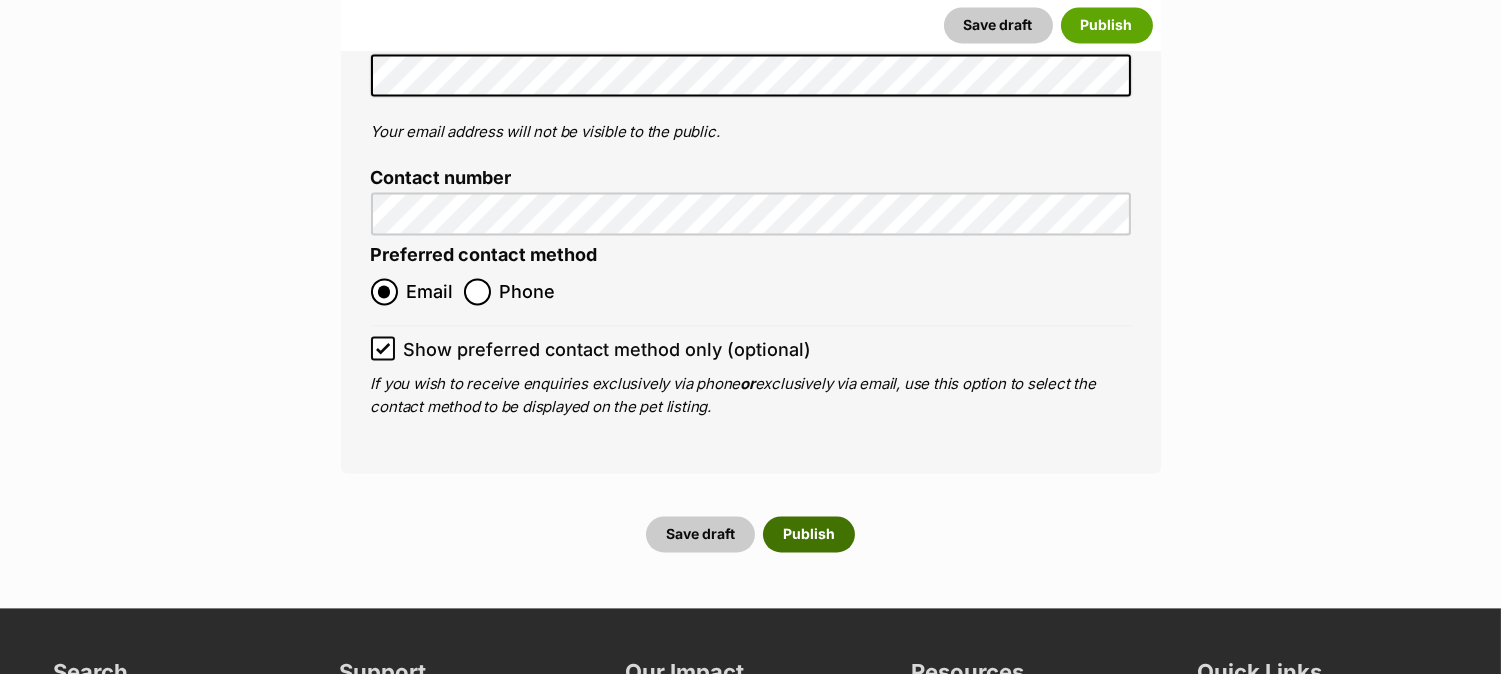 type on "972274001675684" 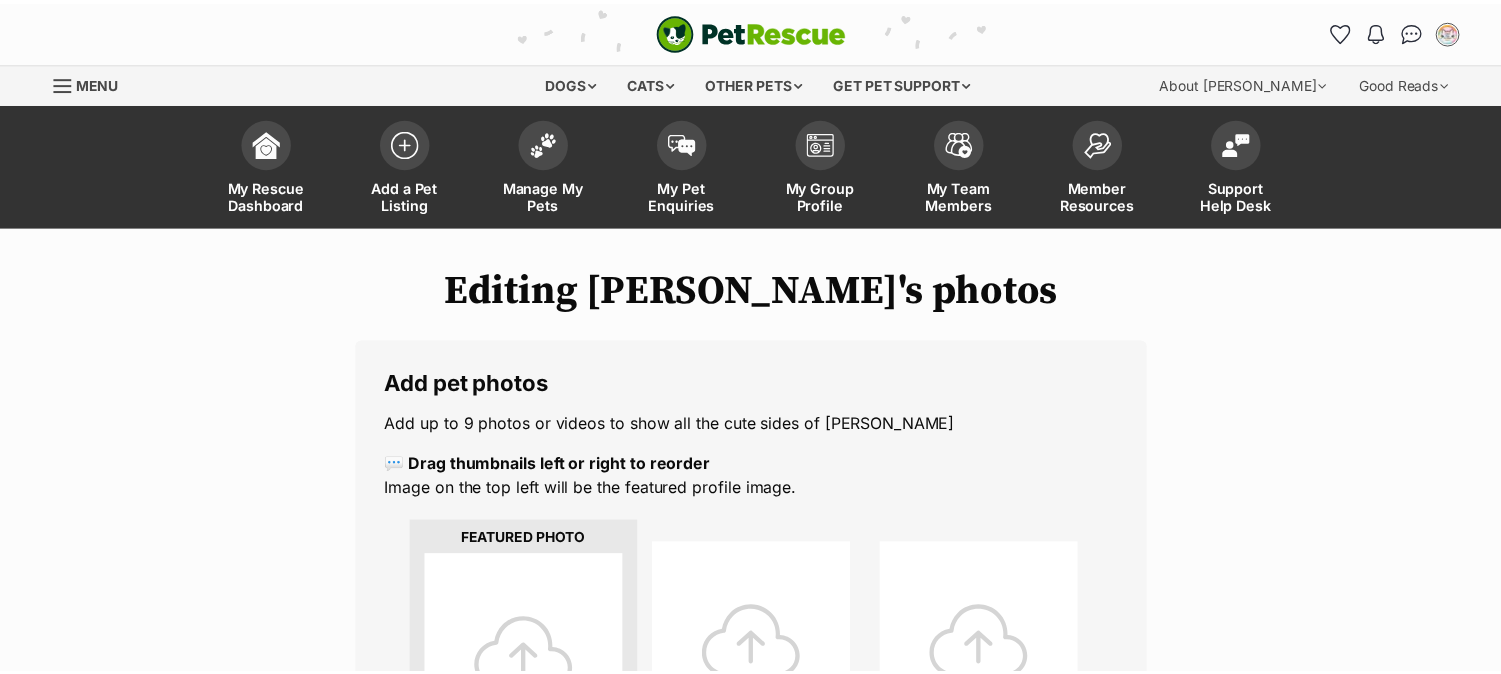 scroll, scrollTop: 0, scrollLeft: 0, axis: both 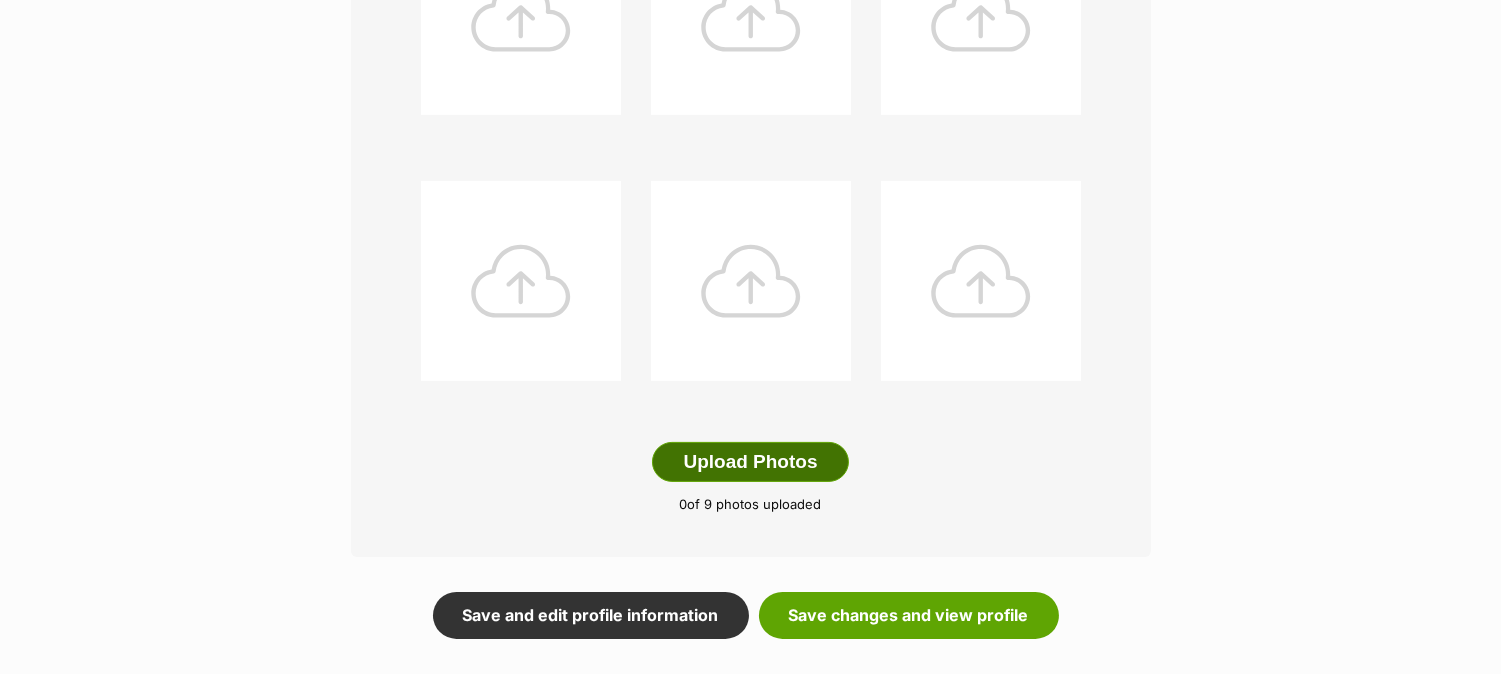 click on "Upload Photos" at bounding box center (750, 462) 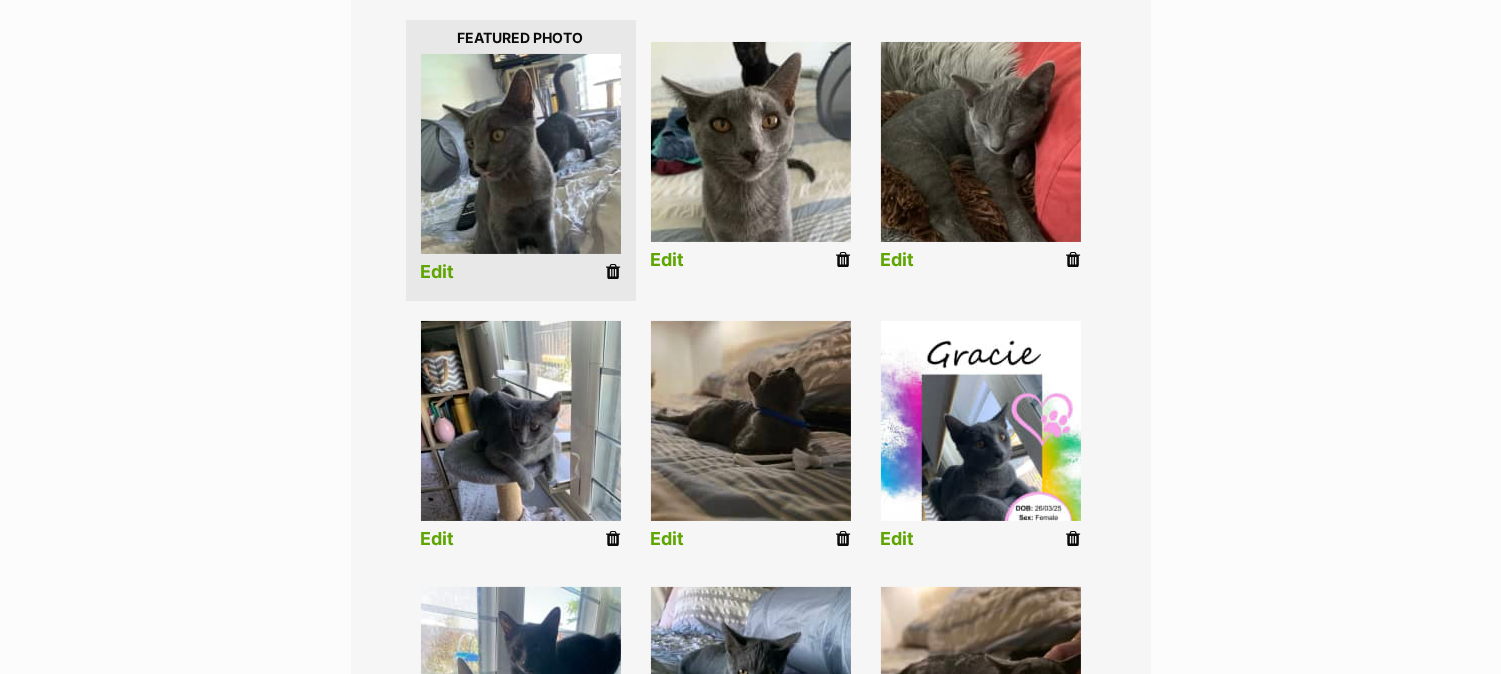 scroll, scrollTop: 500, scrollLeft: 0, axis: vertical 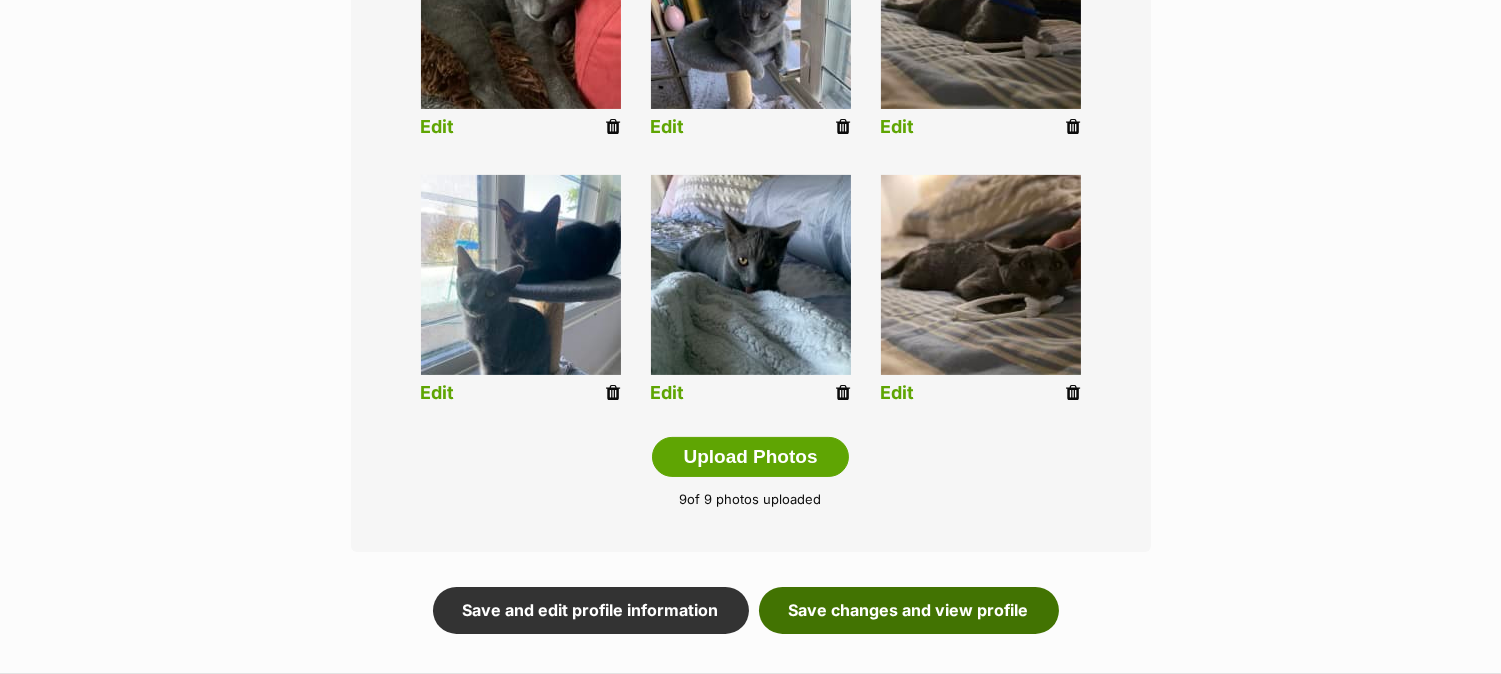 click on "Save changes and view profile" at bounding box center [909, 610] 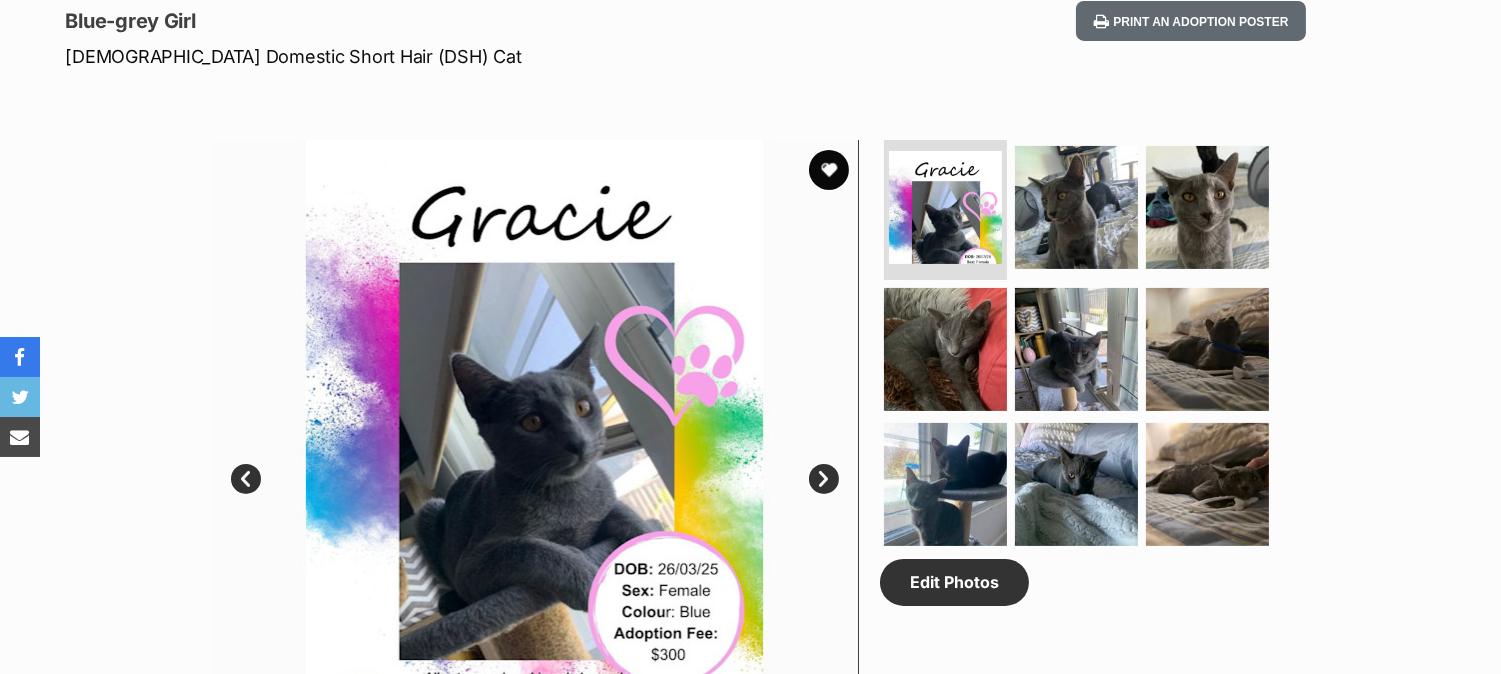 scroll, scrollTop: 0, scrollLeft: 0, axis: both 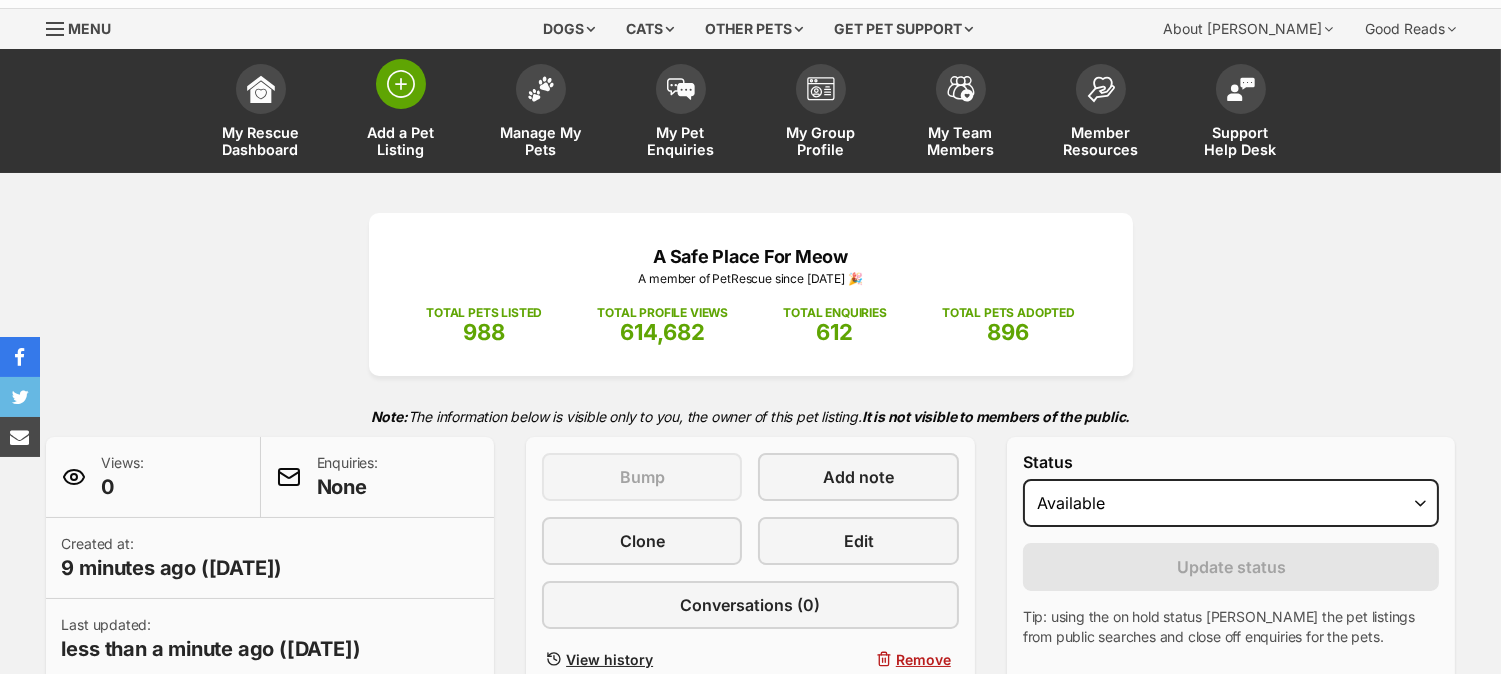 click at bounding box center (401, 84) 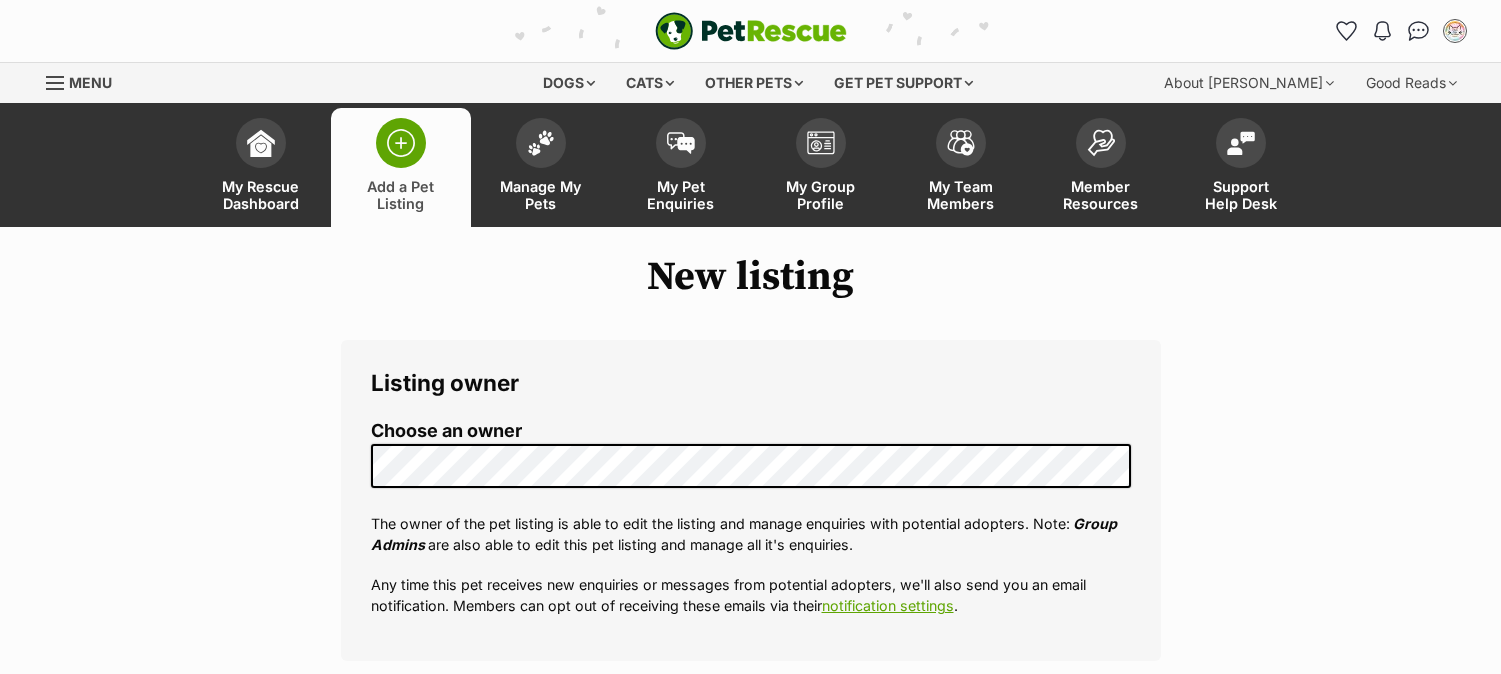 select 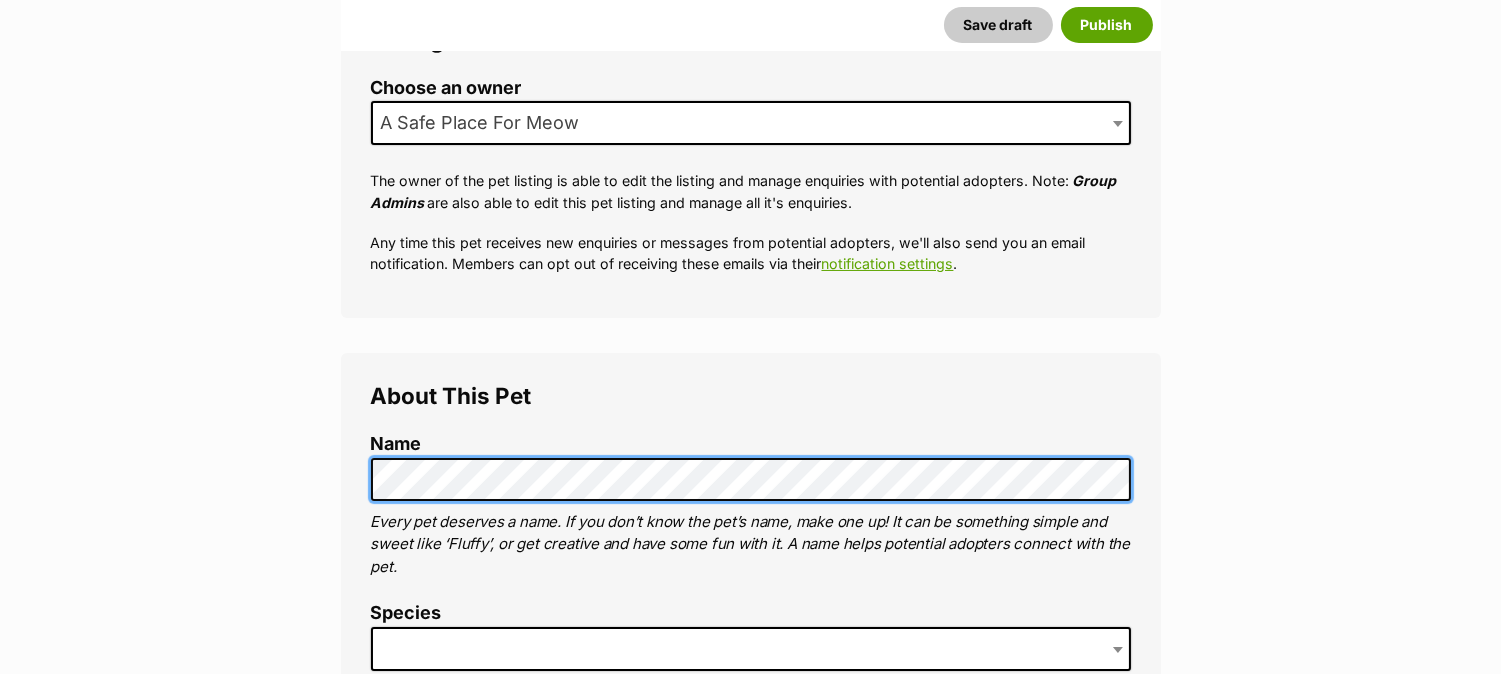 scroll, scrollTop: 403, scrollLeft: 0, axis: vertical 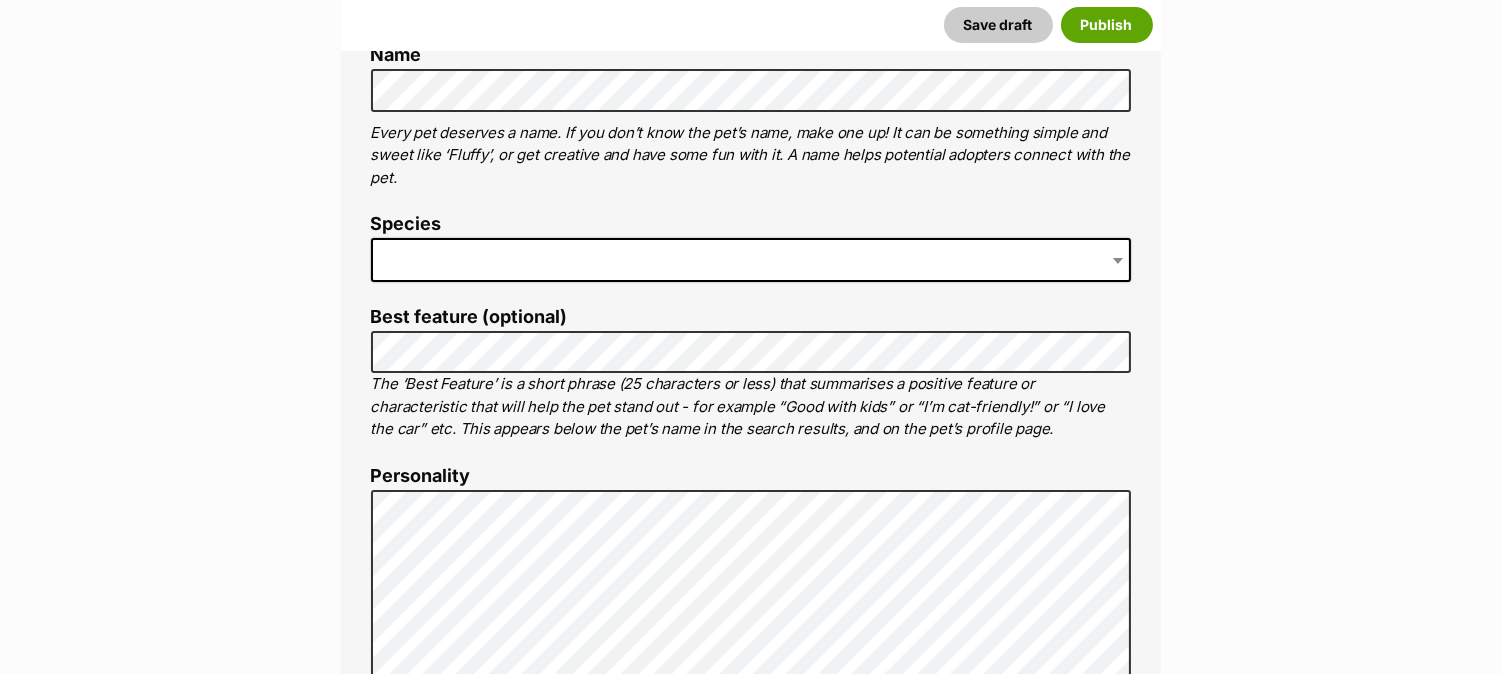 click at bounding box center [751, 260] 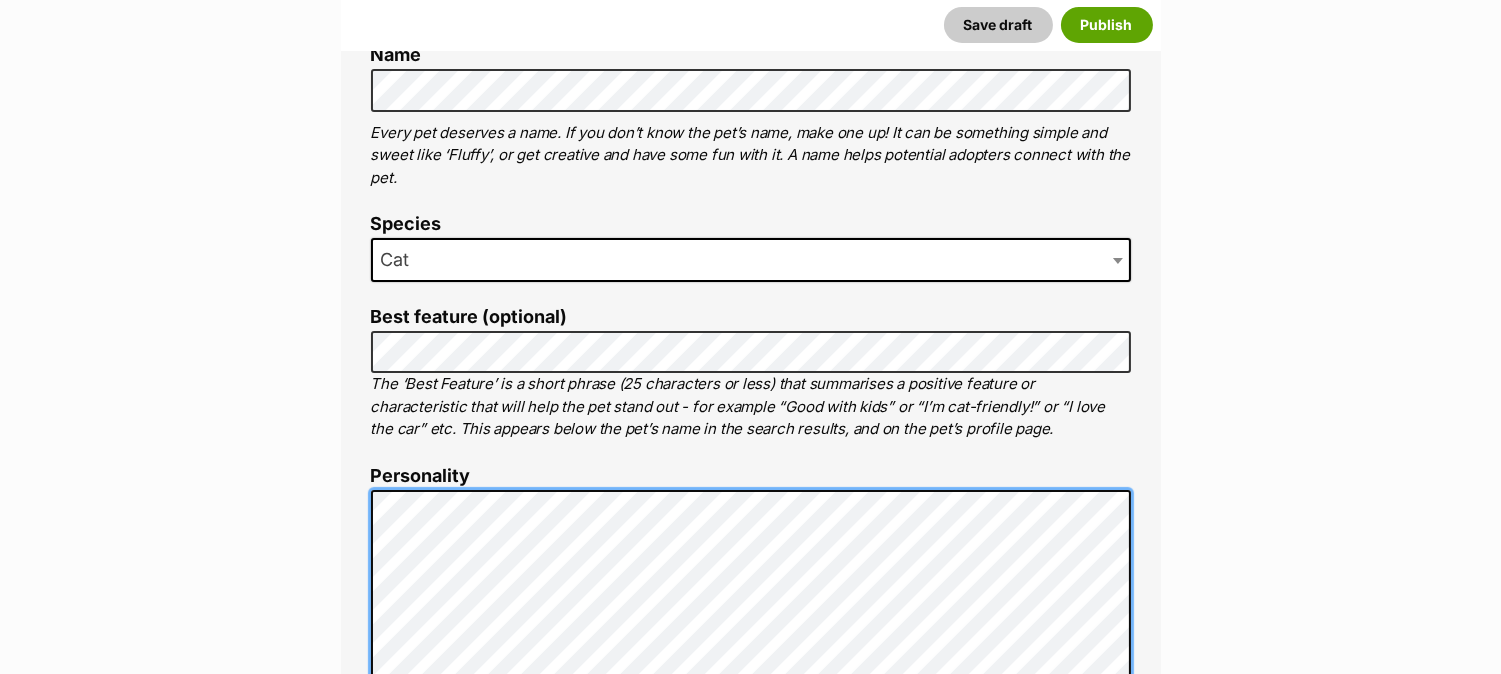 scroll, scrollTop: 972, scrollLeft: 0, axis: vertical 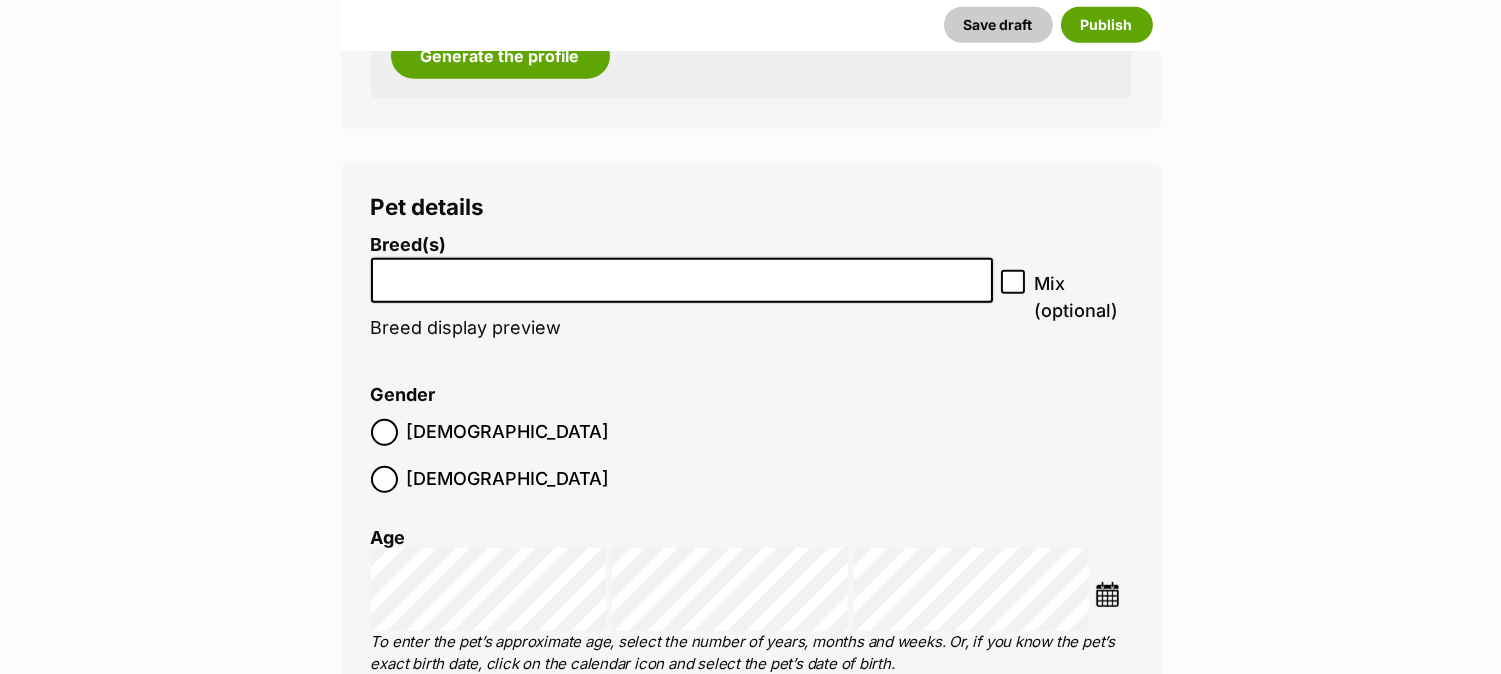 click at bounding box center (682, 275) 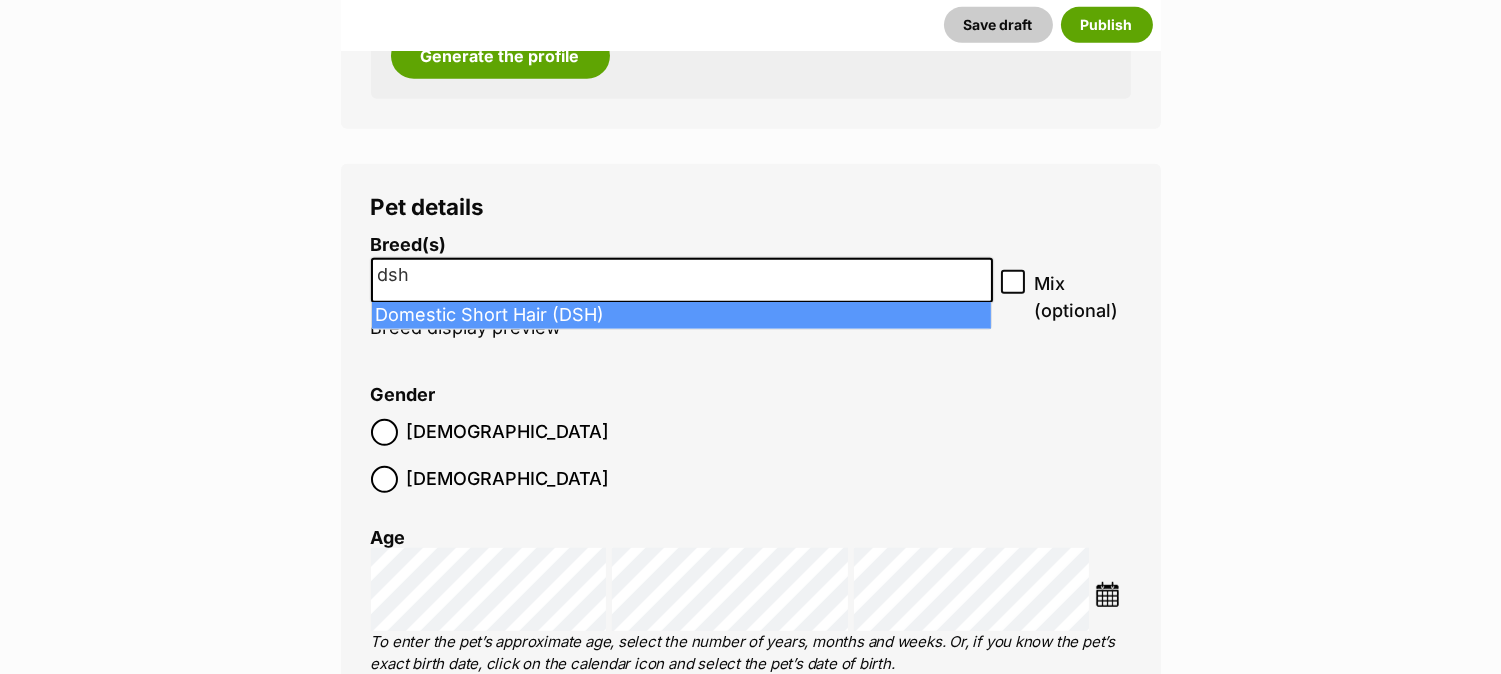 type on "dsh" 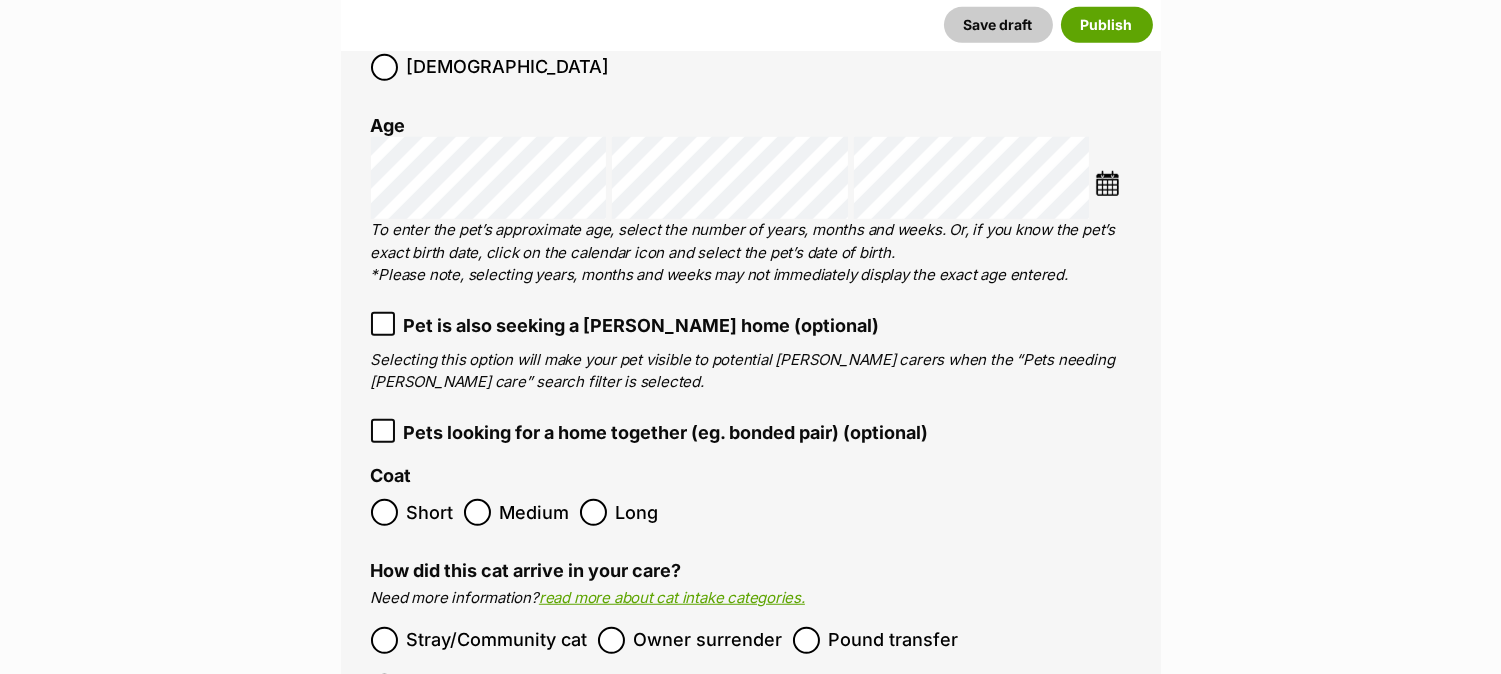 scroll, scrollTop: 2736, scrollLeft: 0, axis: vertical 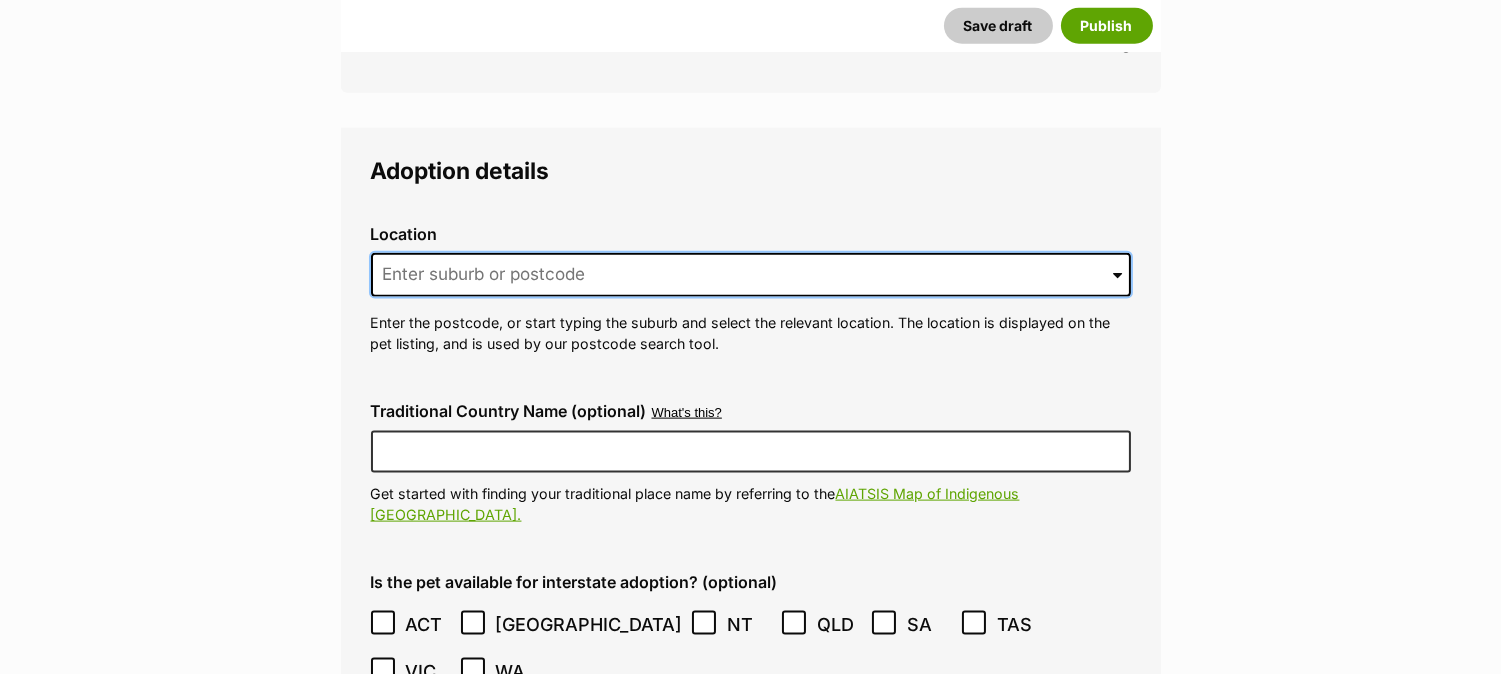 click at bounding box center [751, 275] 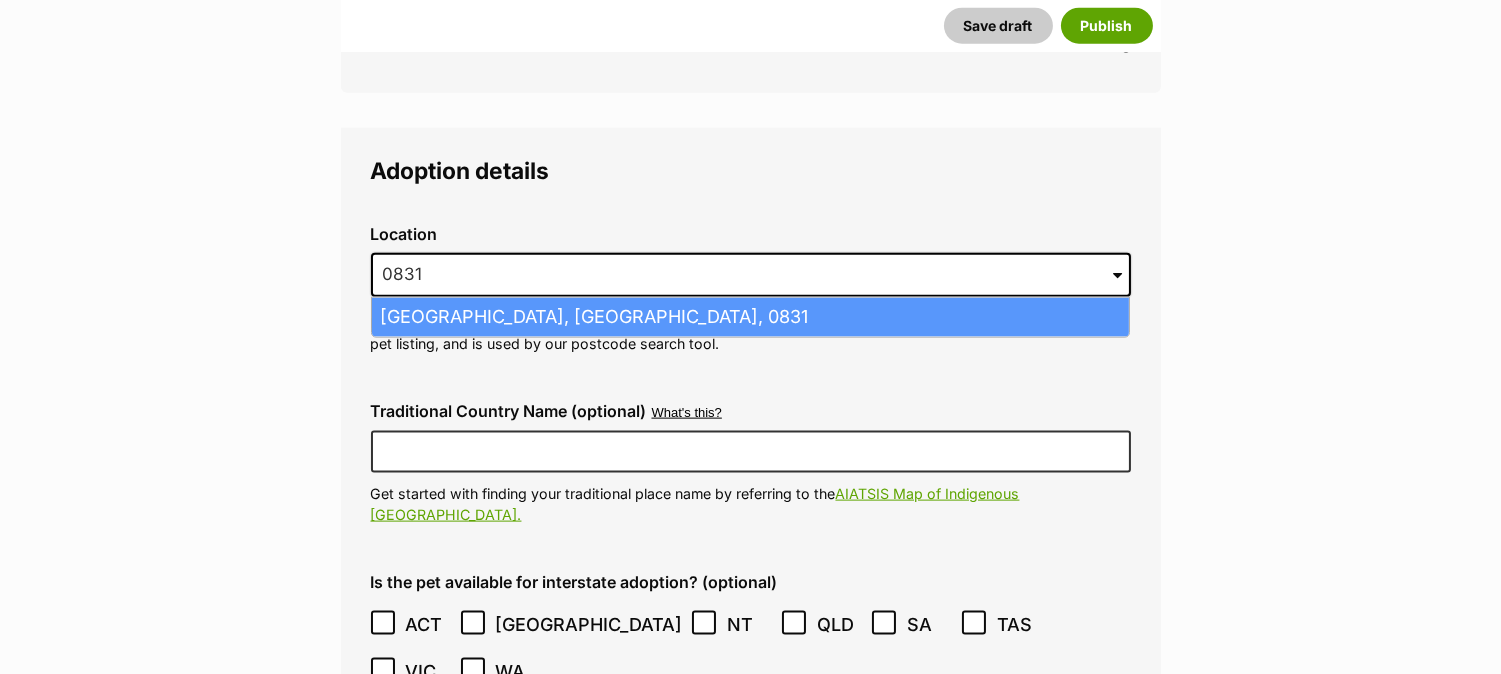 click on "Palmerston, Northern Territory, 0831" at bounding box center [750, 317] 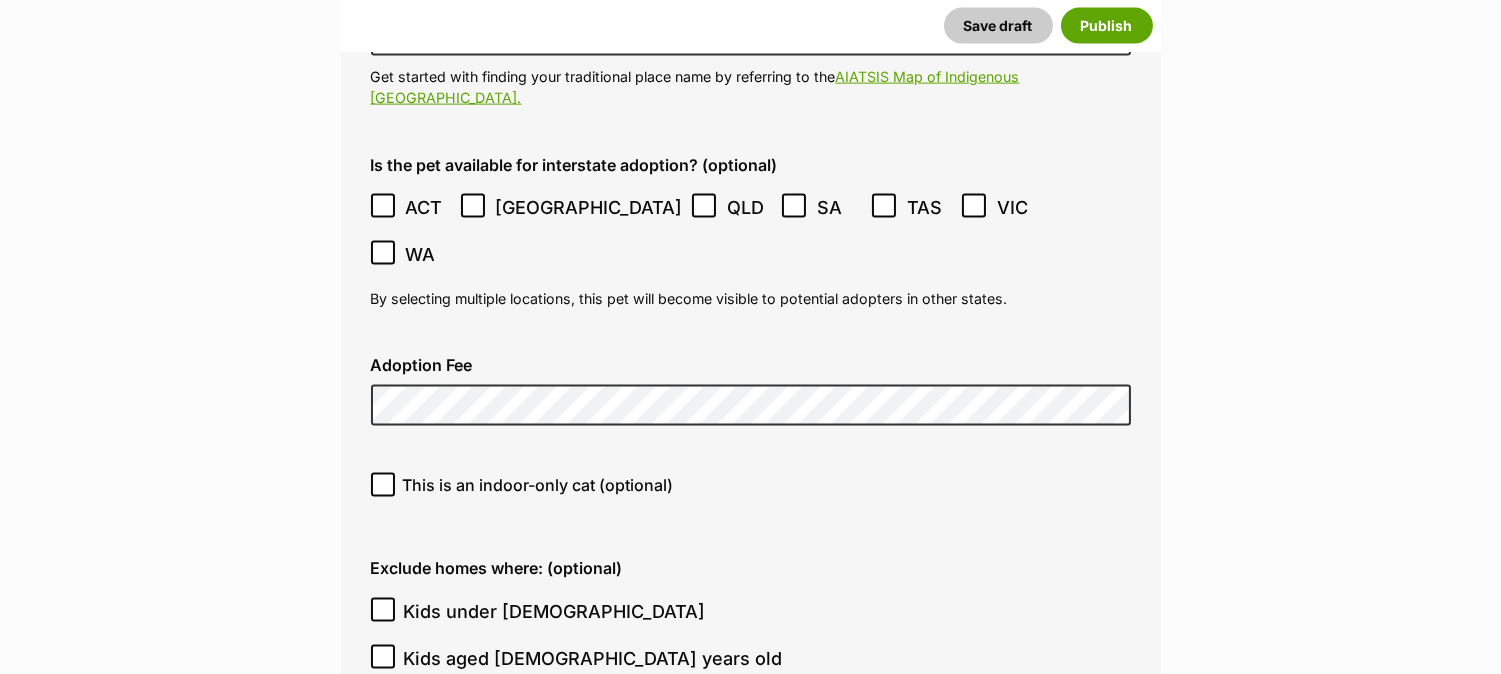 scroll, scrollTop: 5208, scrollLeft: 0, axis: vertical 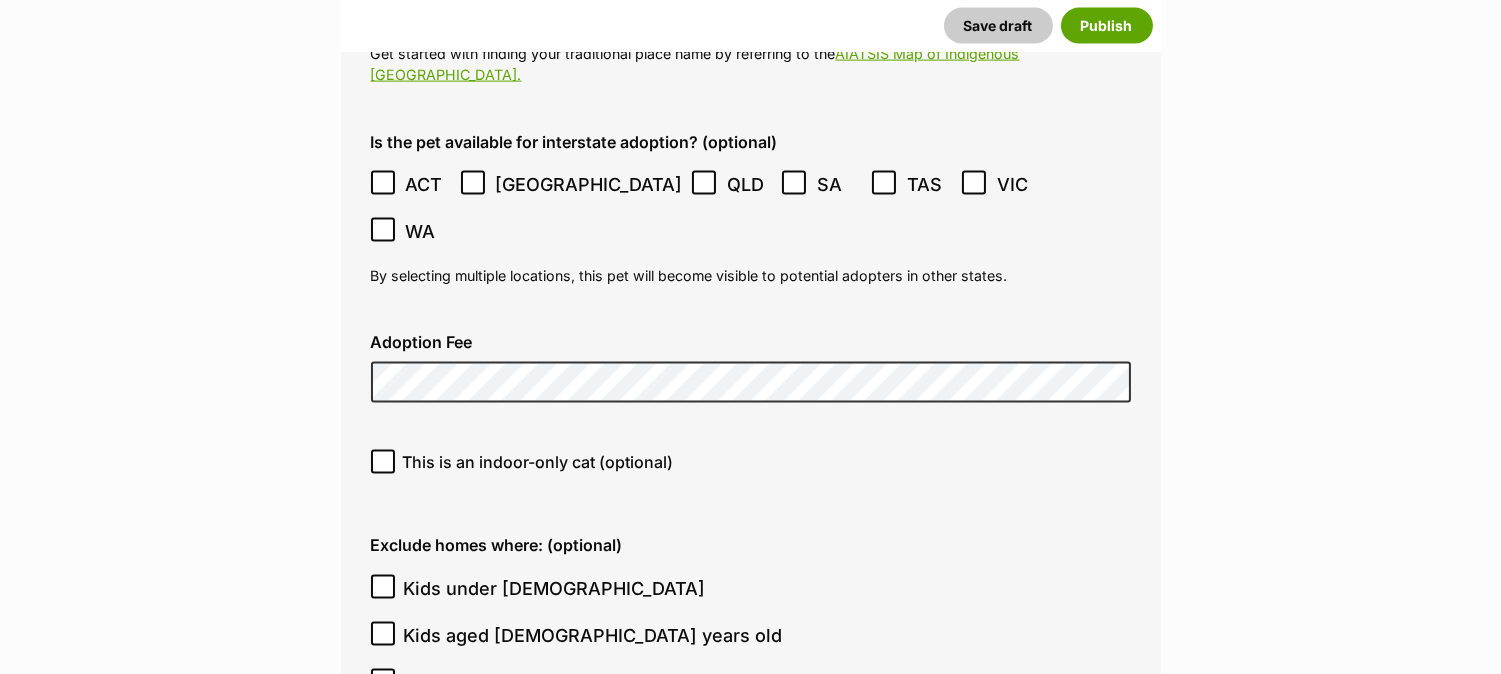click on "This is an indoor-only cat (optional)" at bounding box center (538, 462) 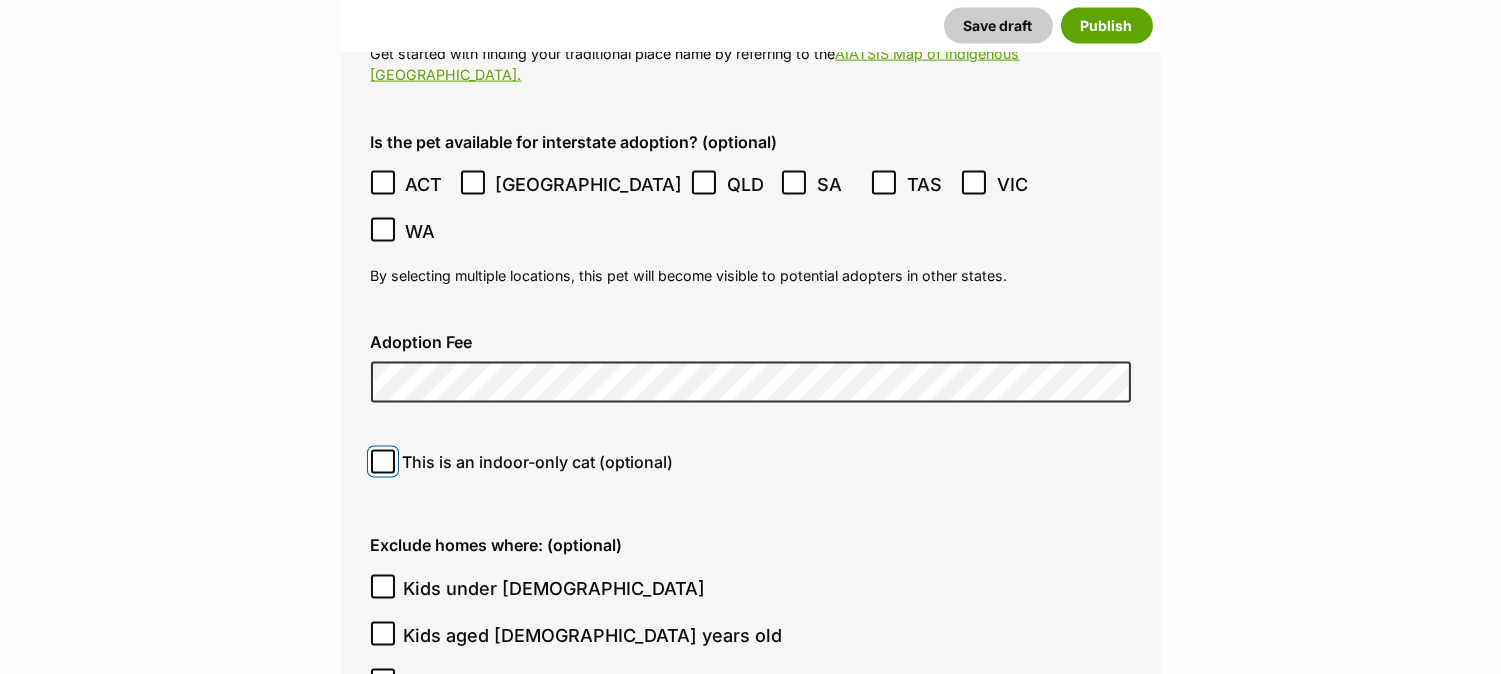 click on "This is an indoor-only cat (optional)" at bounding box center (383, 462) 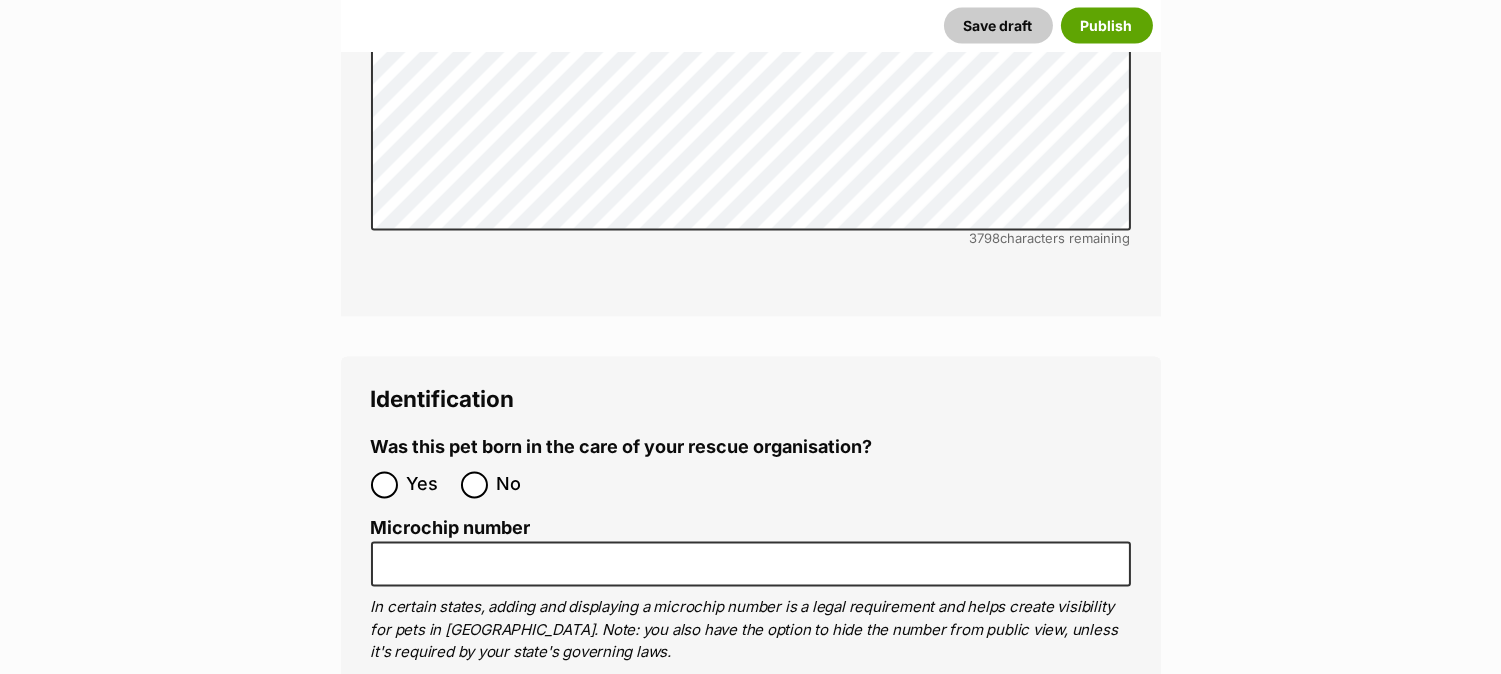 scroll, scrollTop: 6514, scrollLeft: 0, axis: vertical 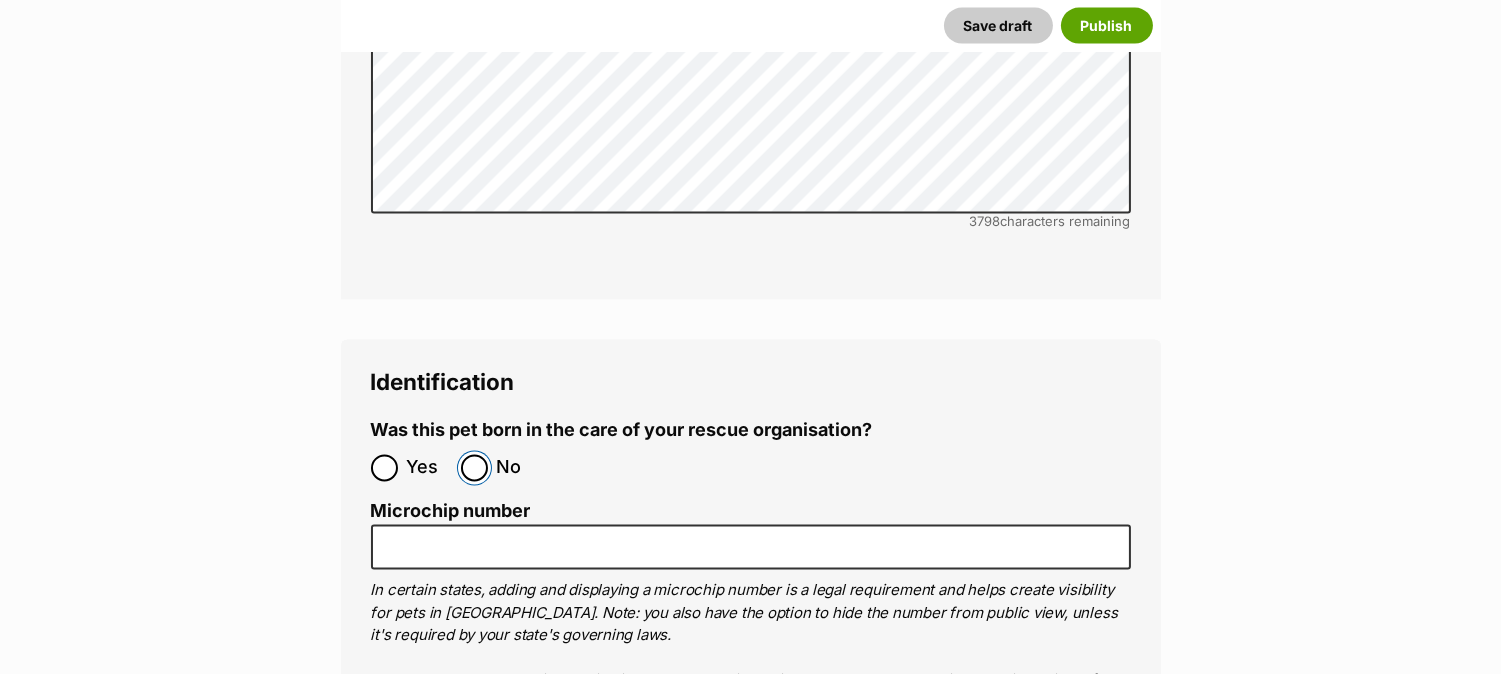 click on "No" at bounding box center (474, 468) 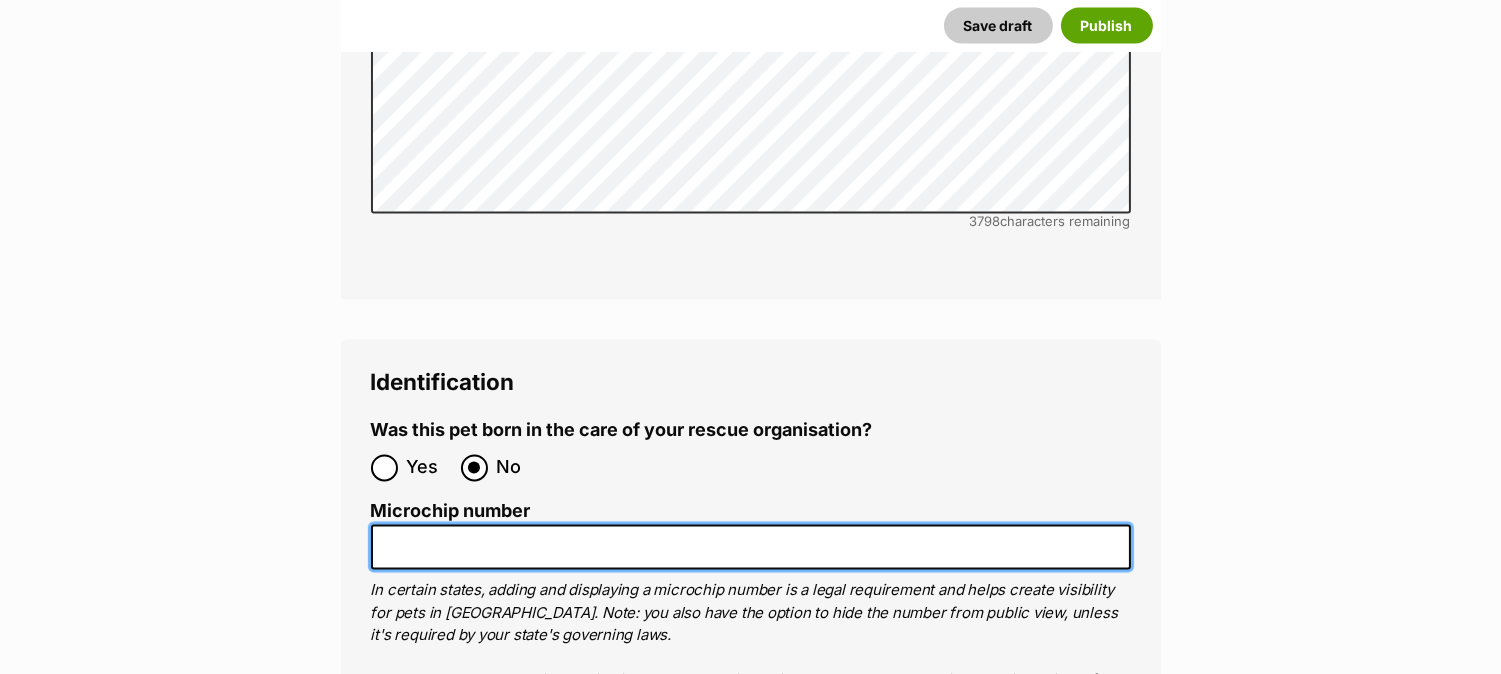 click on "Microchip number" at bounding box center [751, 547] 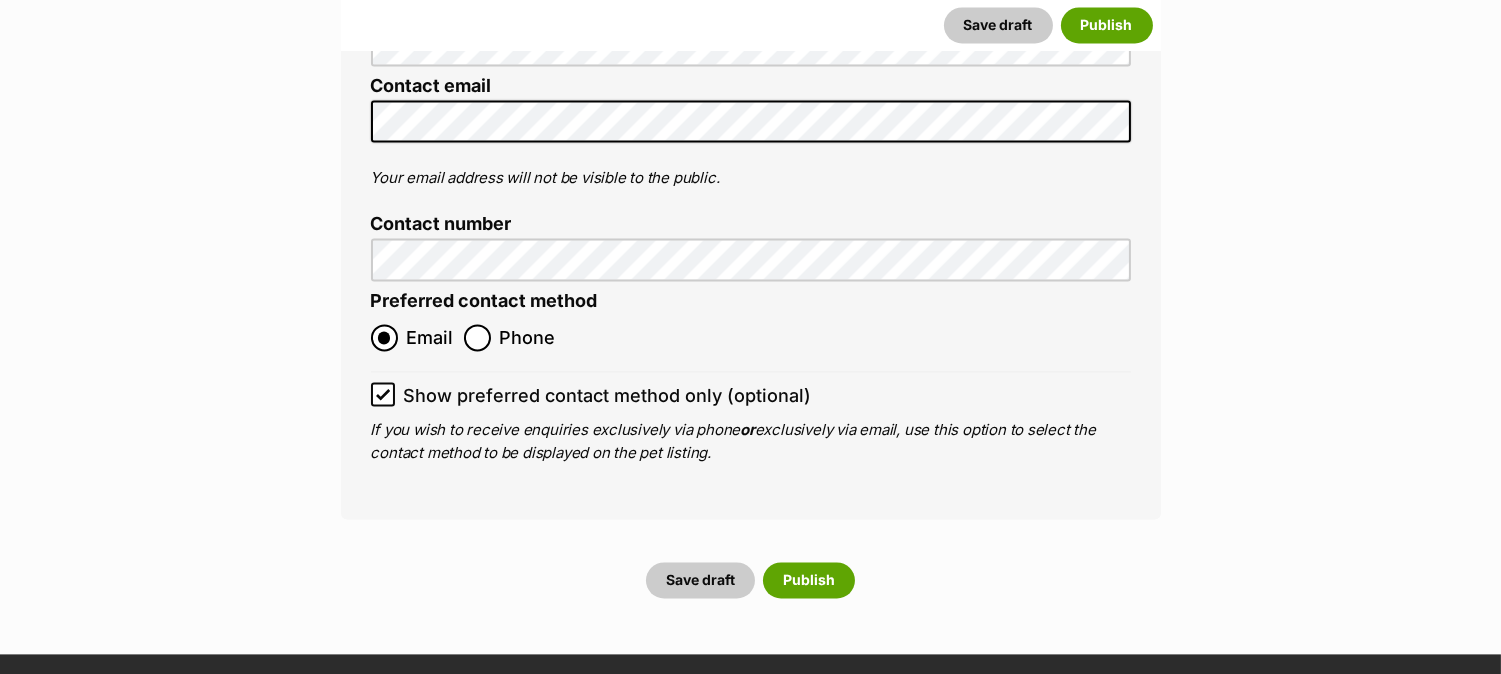 scroll, scrollTop: 7662, scrollLeft: 0, axis: vertical 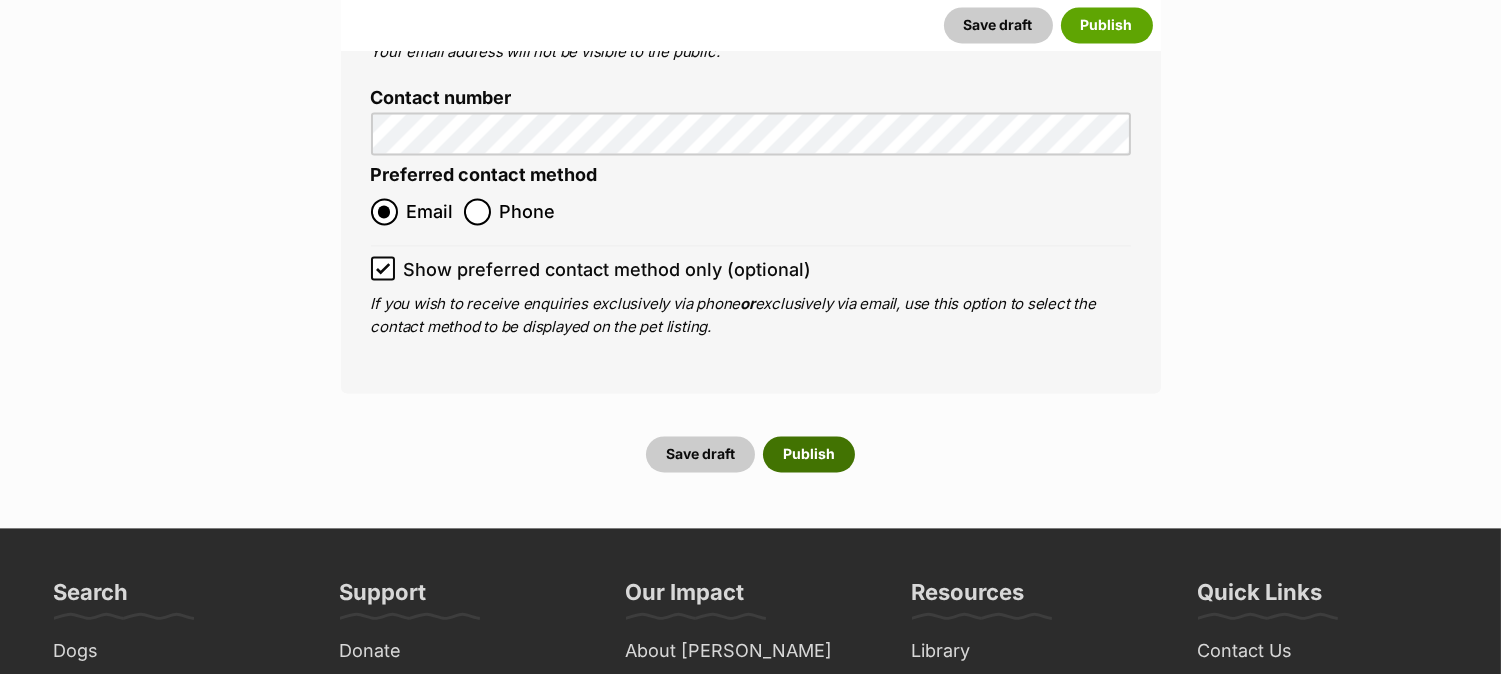 type on "972274001675690" 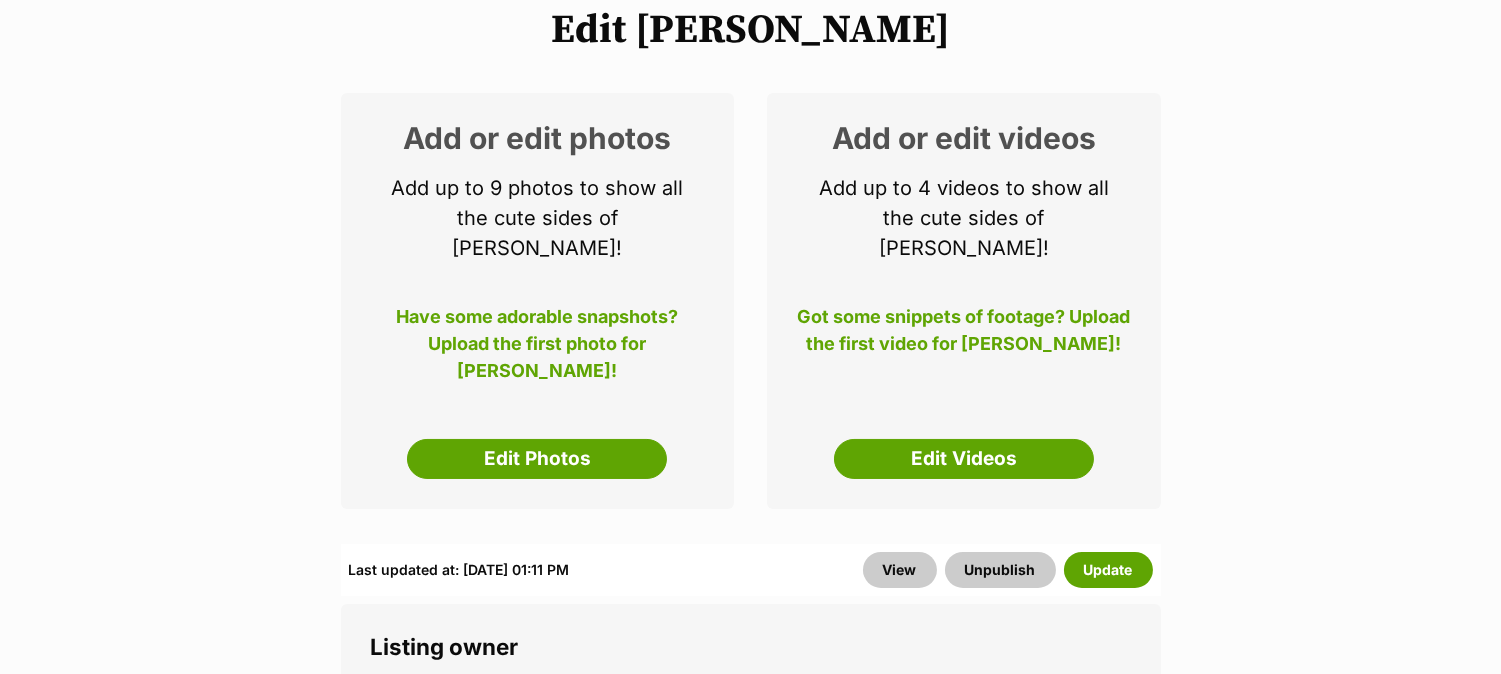 scroll, scrollTop: 247, scrollLeft: 0, axis: vertical 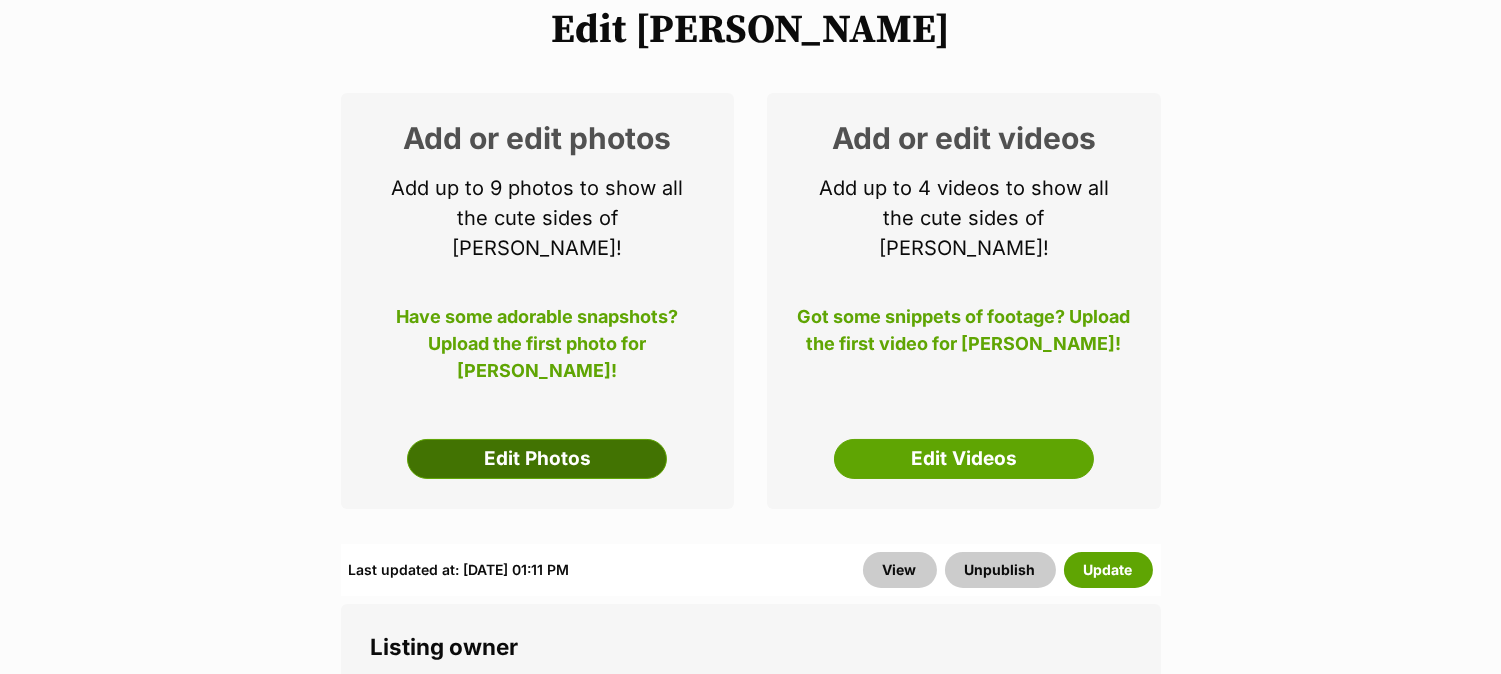 click on "Edit Photos" at bounding box center (537, 459) 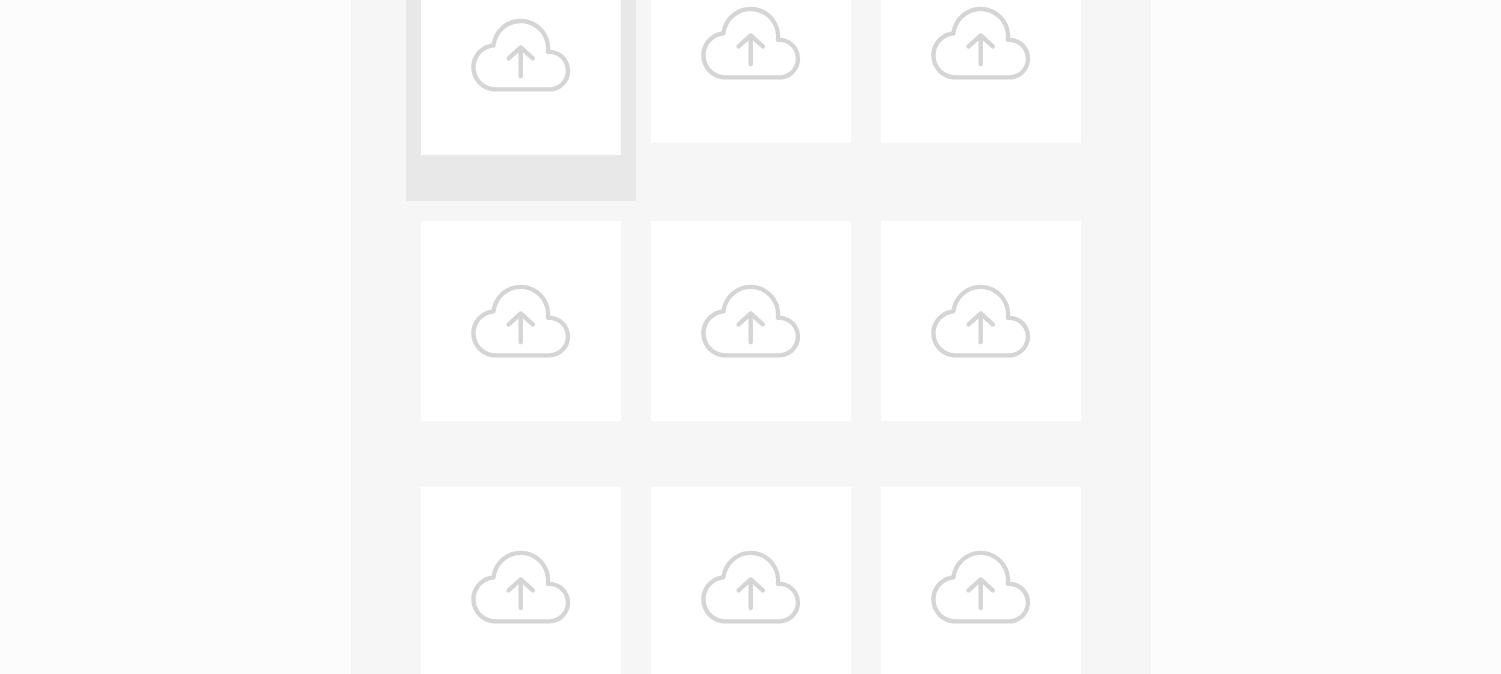 scroll, scrollTop: 1036, scrollLeft: 0, axis: vertical 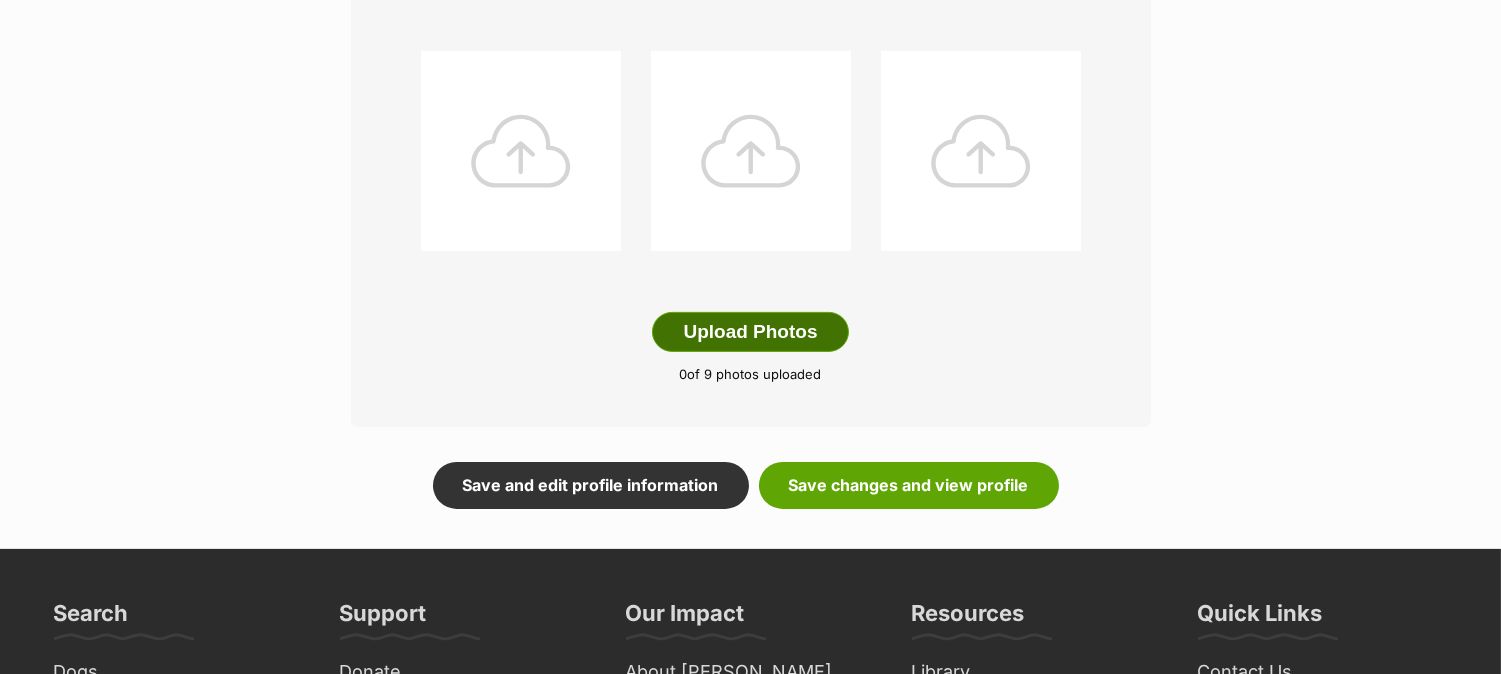 click on "Upload Photos" at bounding box center [750, 332] 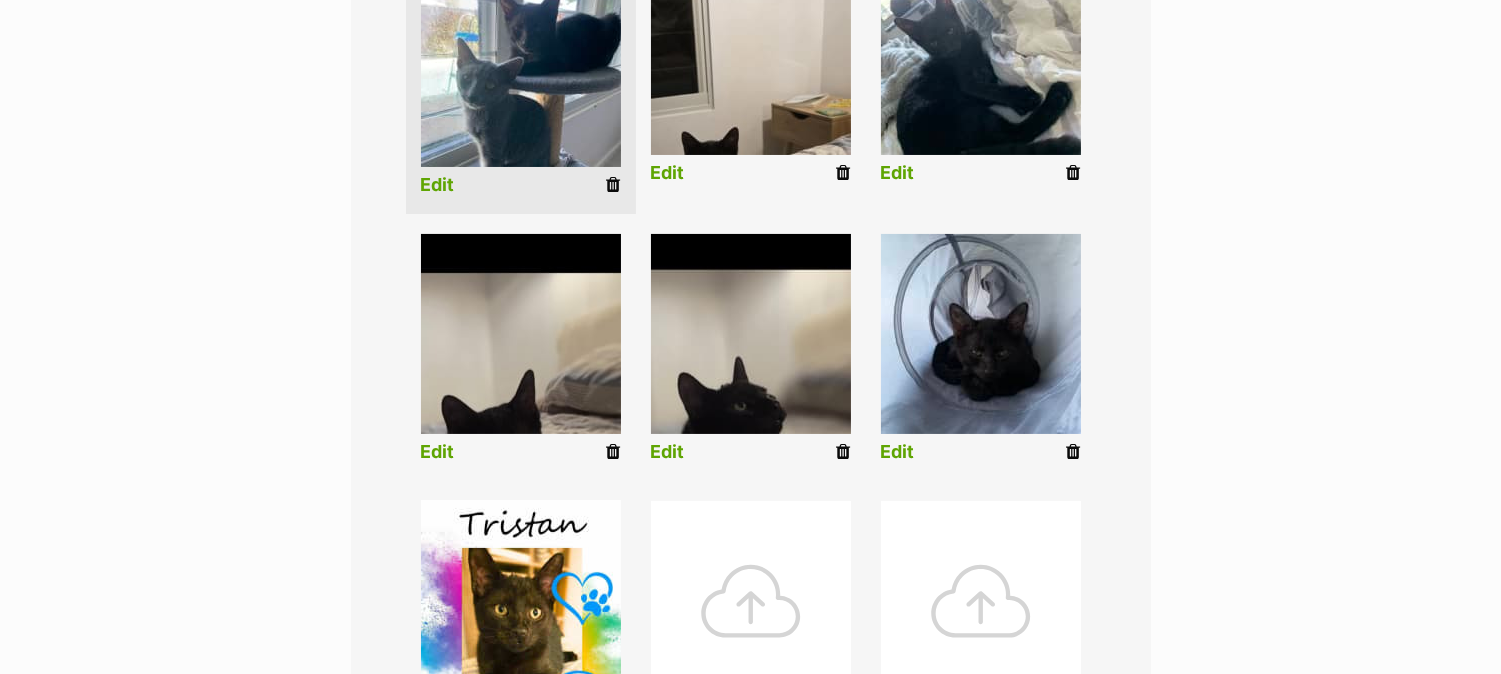 scroll, scrollTop: 586, scrollLeft: 0, axis: vertical 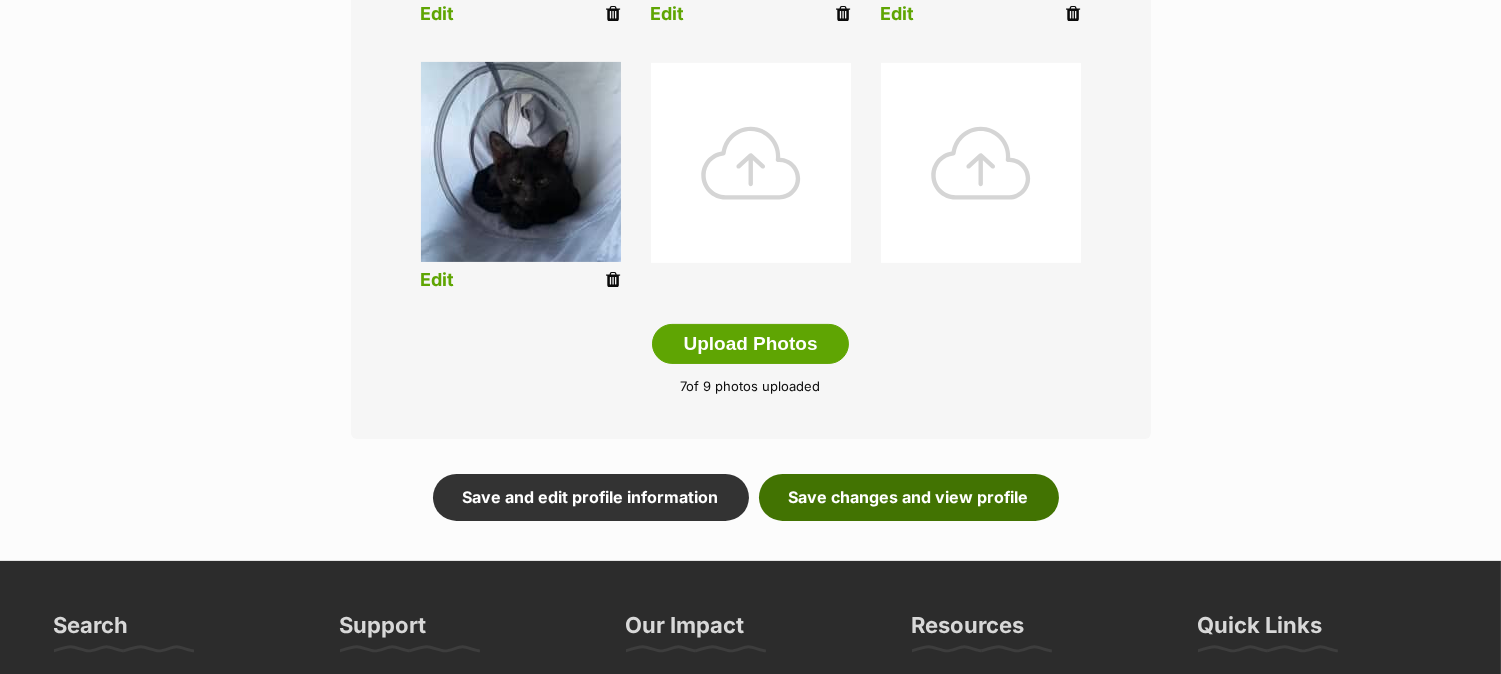 click on "Save changes and view profile" at bounding box center (909, 497) 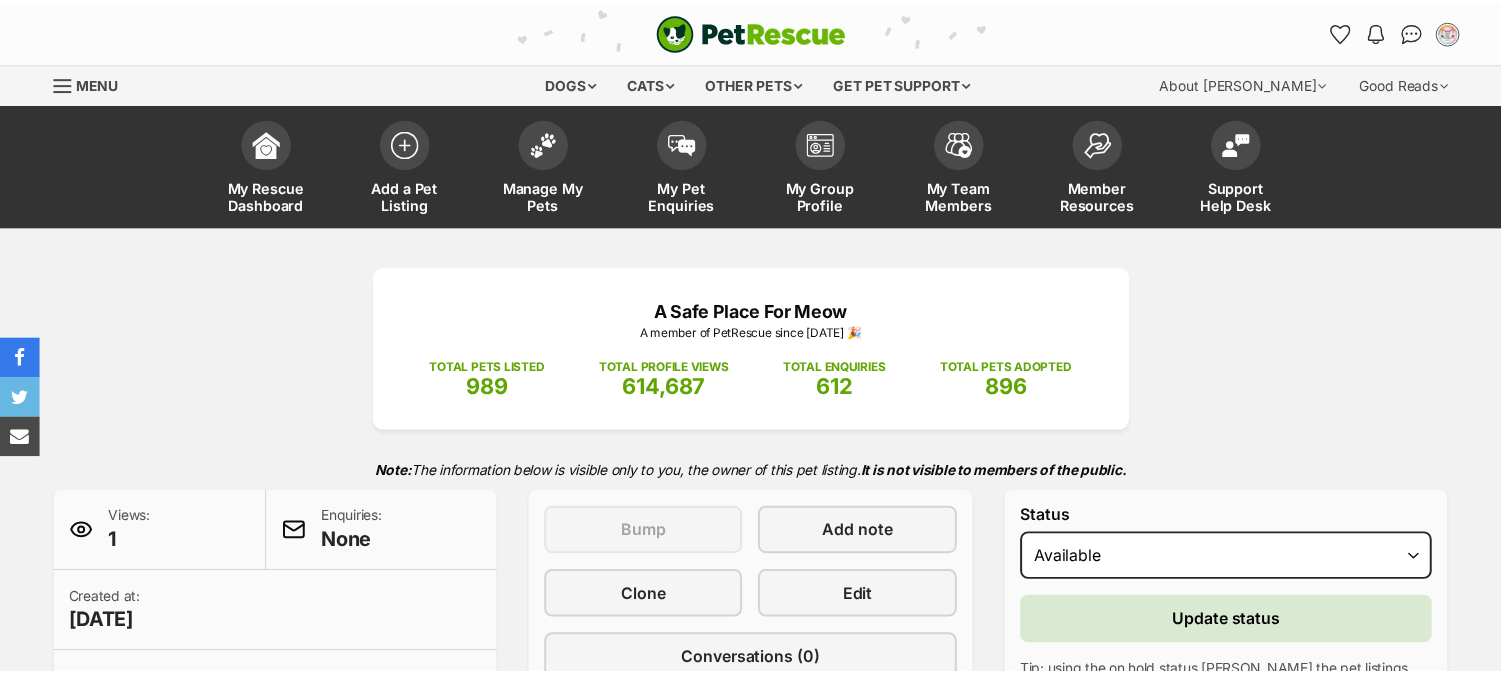 scroll, scrollTop: 0, scrollLeft: 0, axis: both 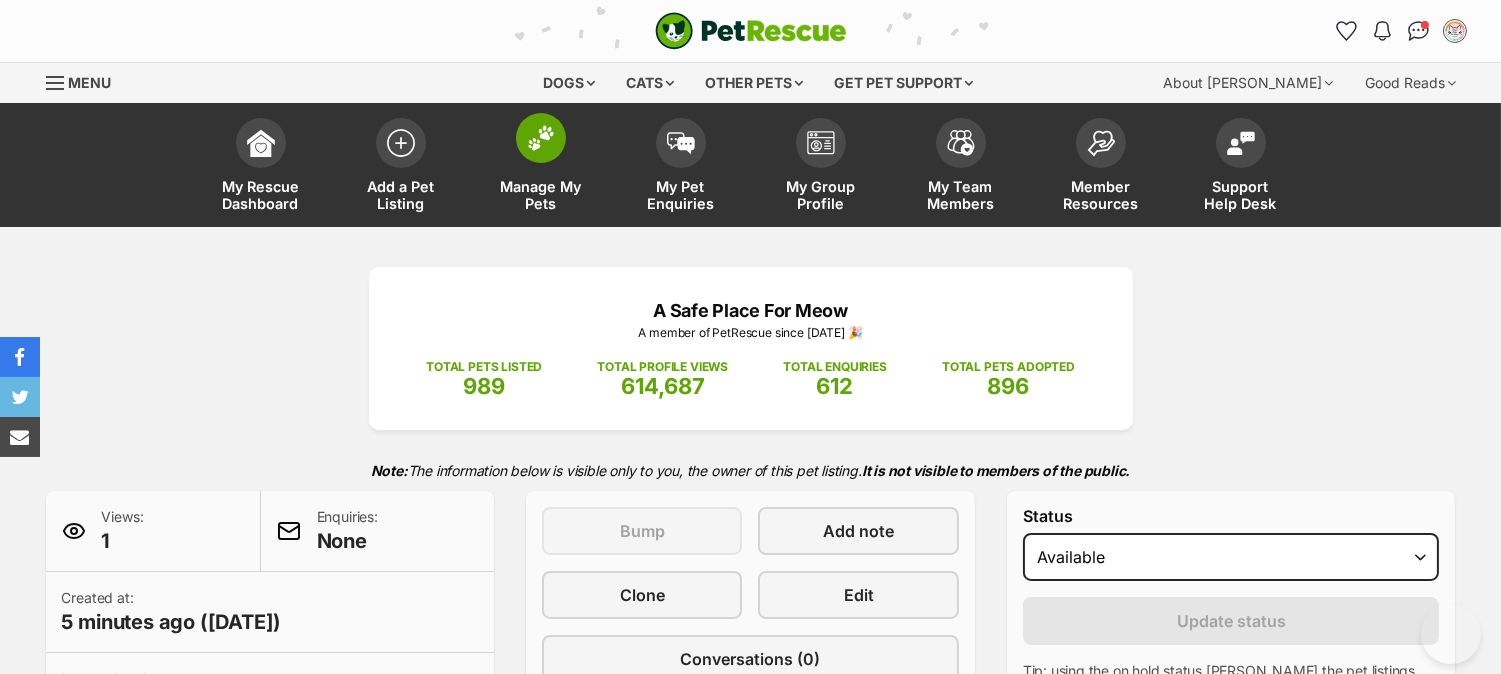 click at bounding box center (541, 138) 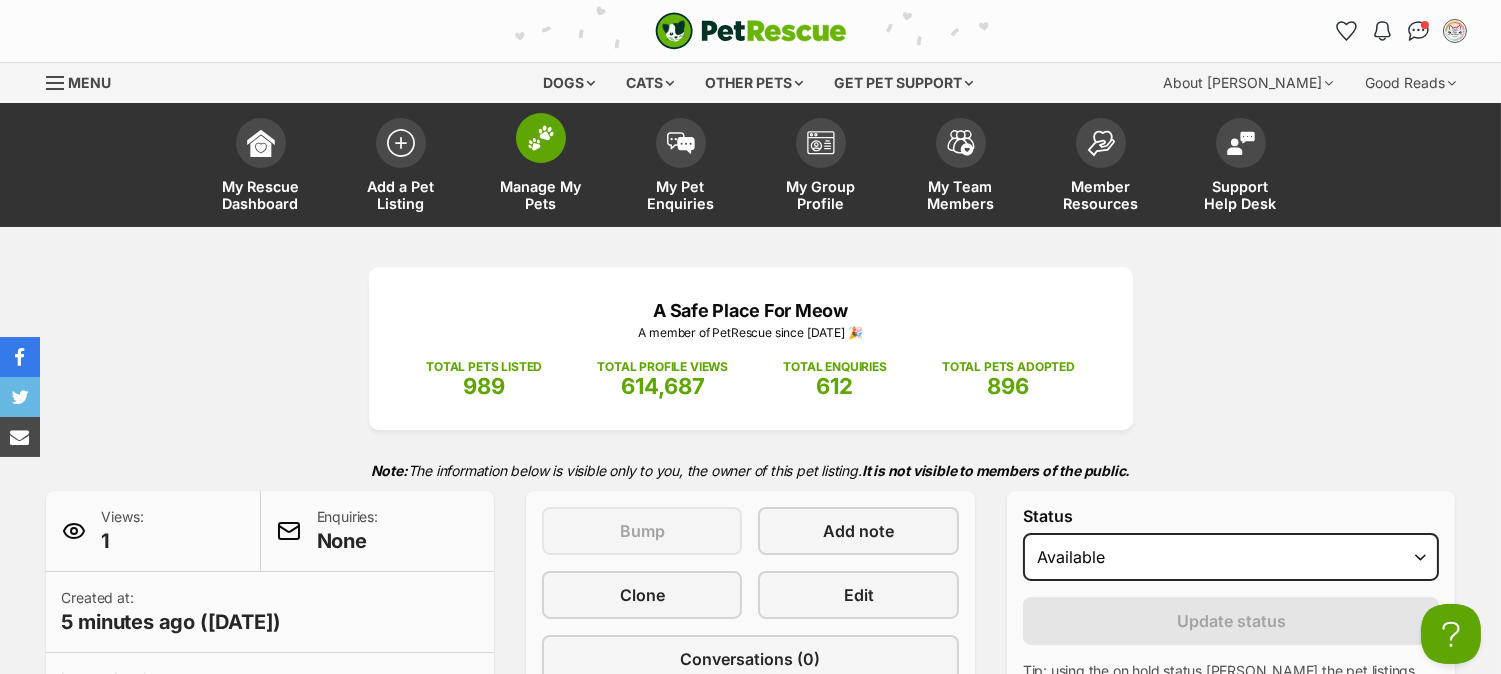 scroll, scrollTop: 0, scrollLeft: 0, axis: both 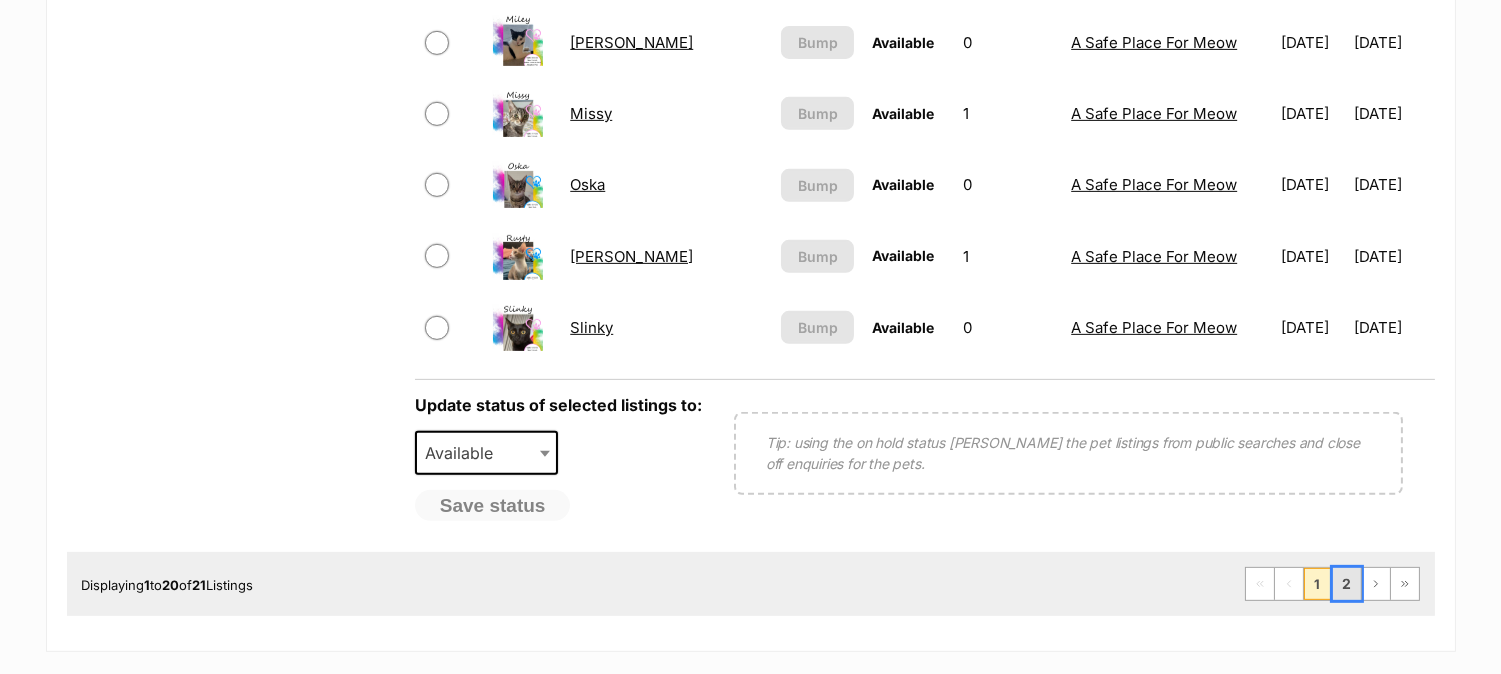 click on "2" at bounding box center (1347, 584) 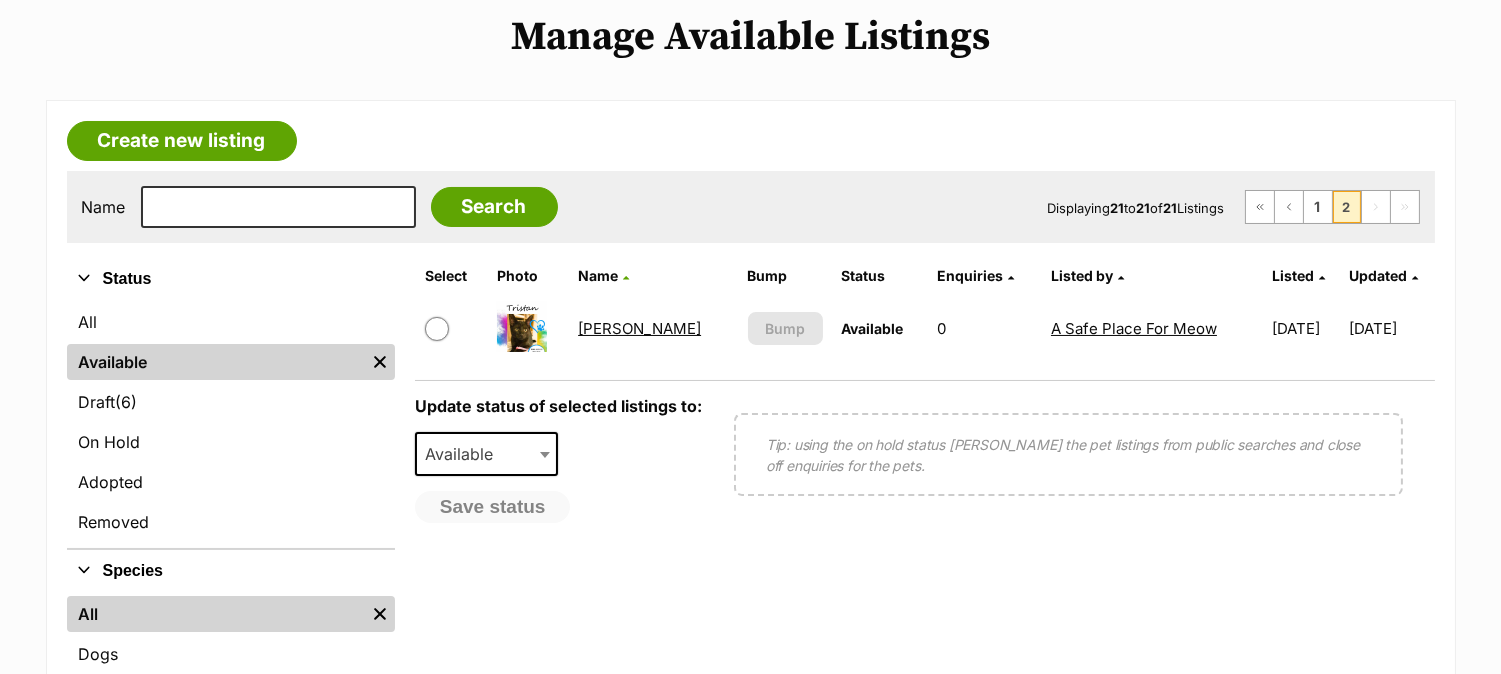 scroll, scrollTop: 240, scrollLeft: 0, axis: vertical 